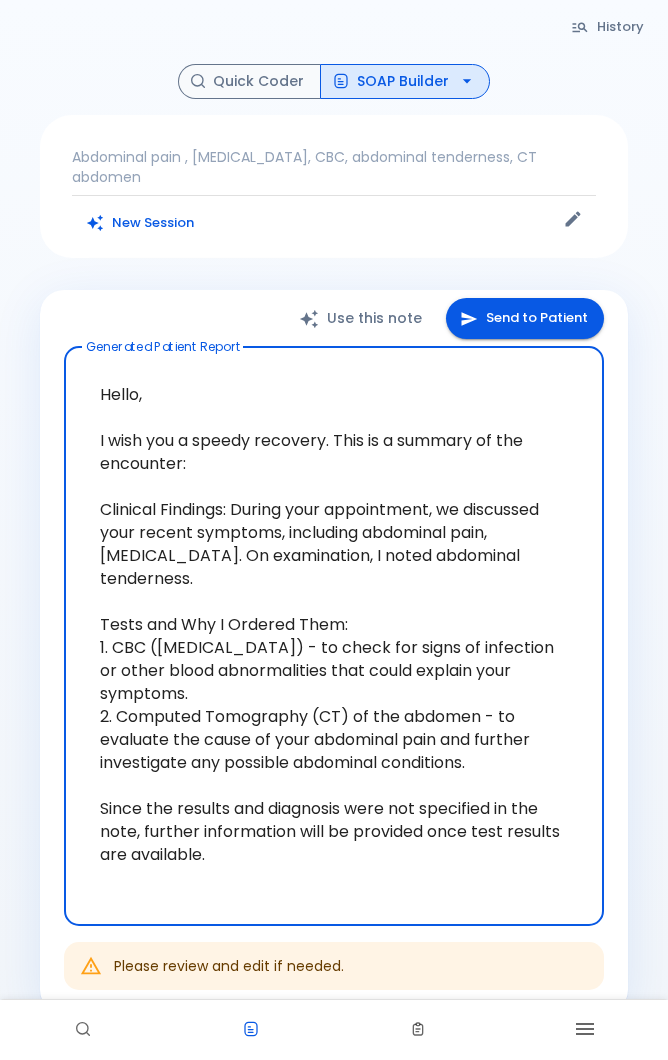 scroll, scrollTop: 69, scrollLeft: 0, axis: vertical 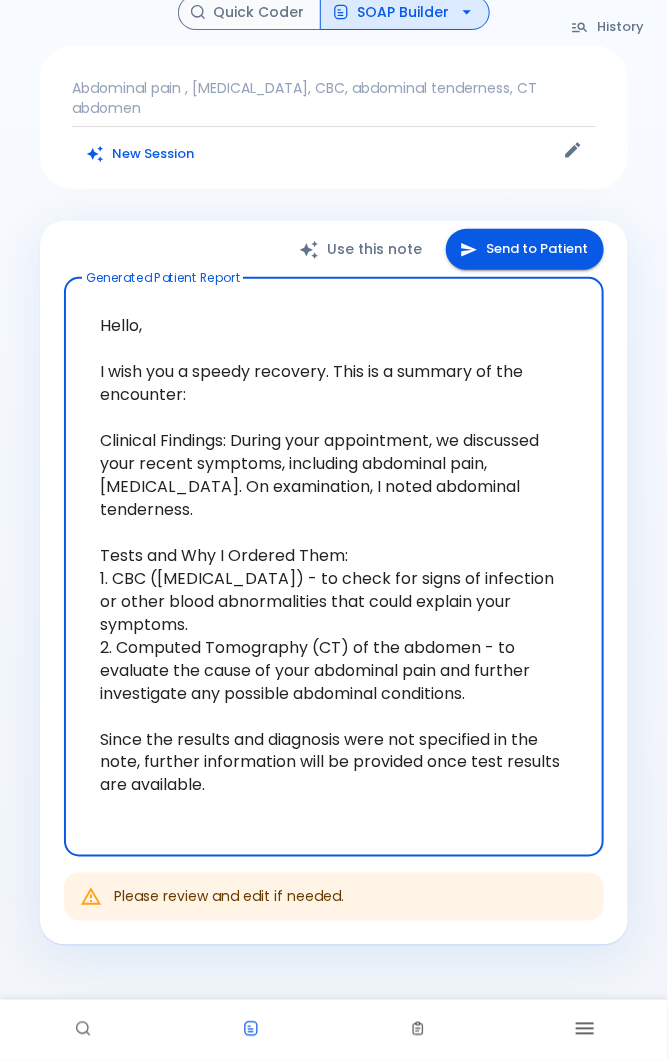 click 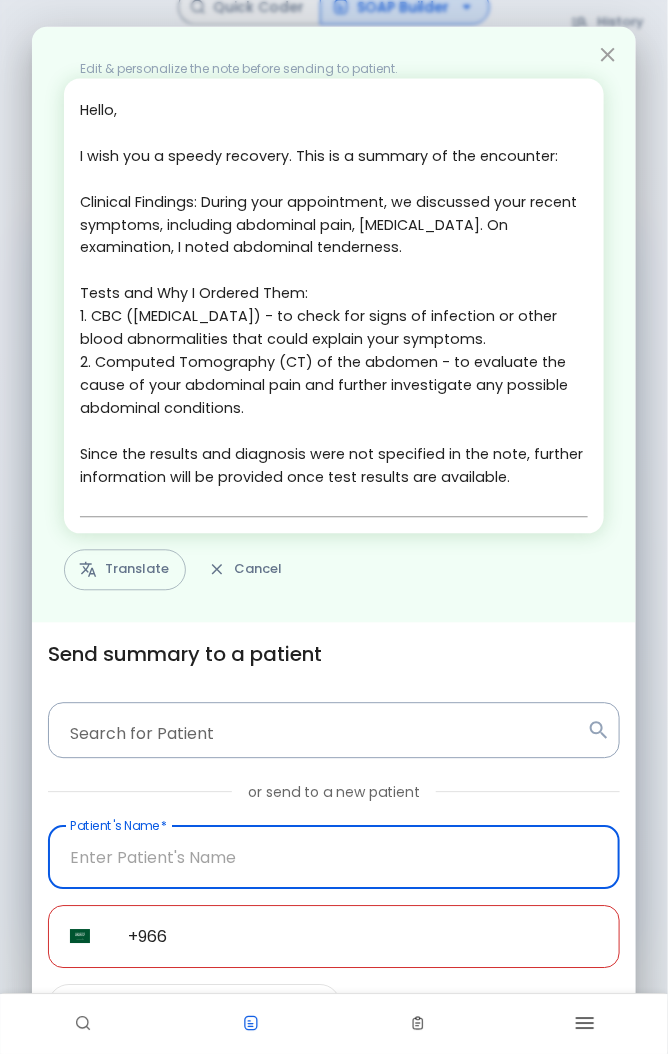 scroll, scrollTop: 69, scrollLeft: 0, axis: vertical 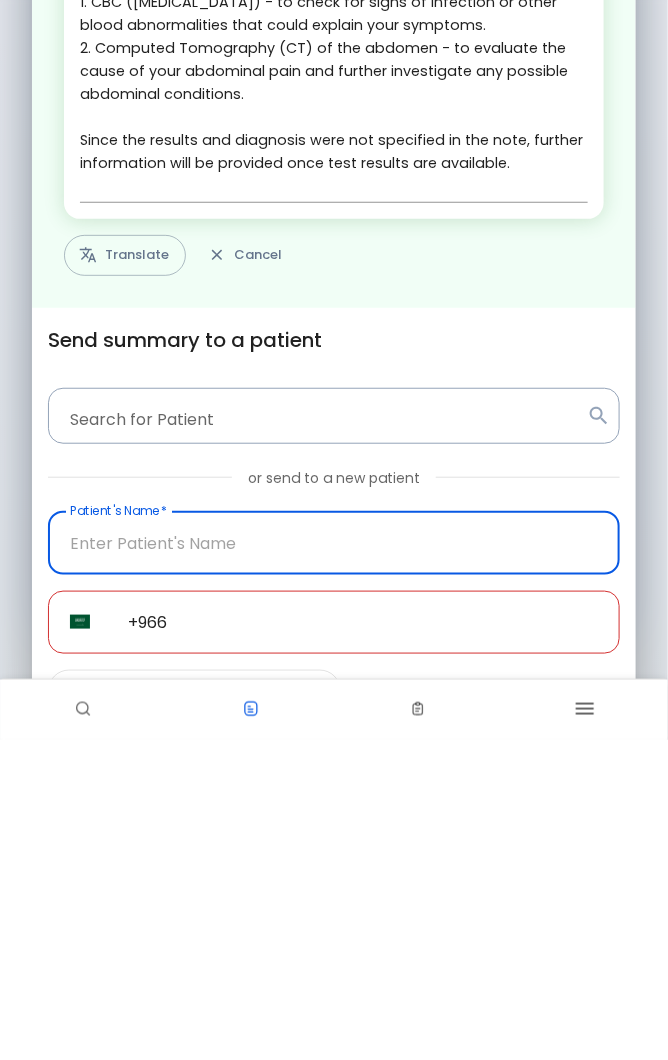 click on "Translate" at bounding box center (125, 575) 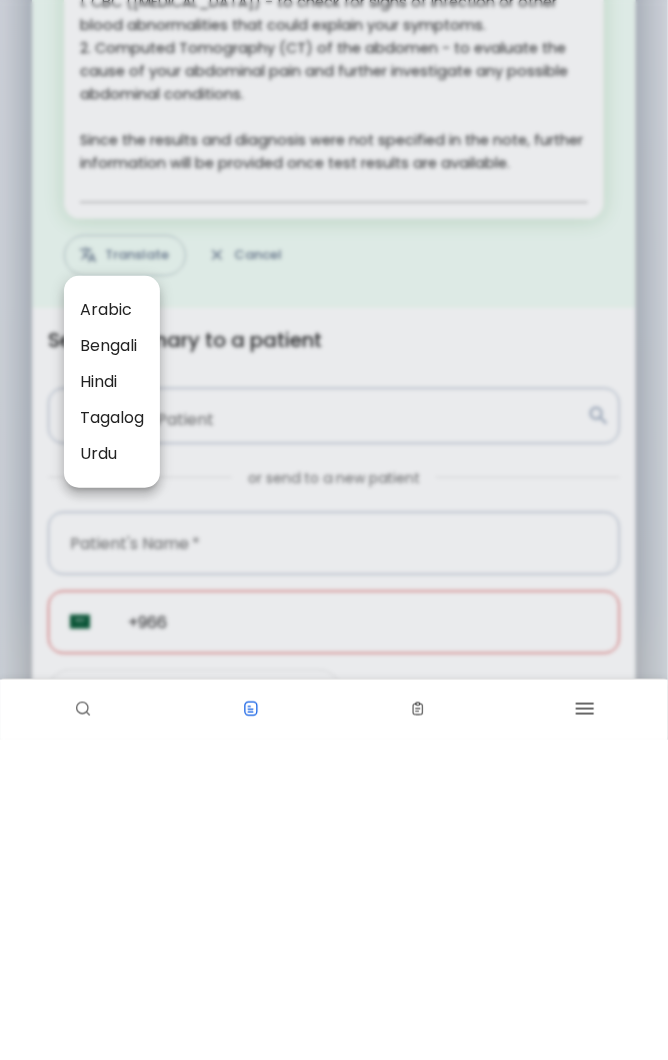 scroll, scrollTop: 69, scrollLeft: 0, axis: vertical 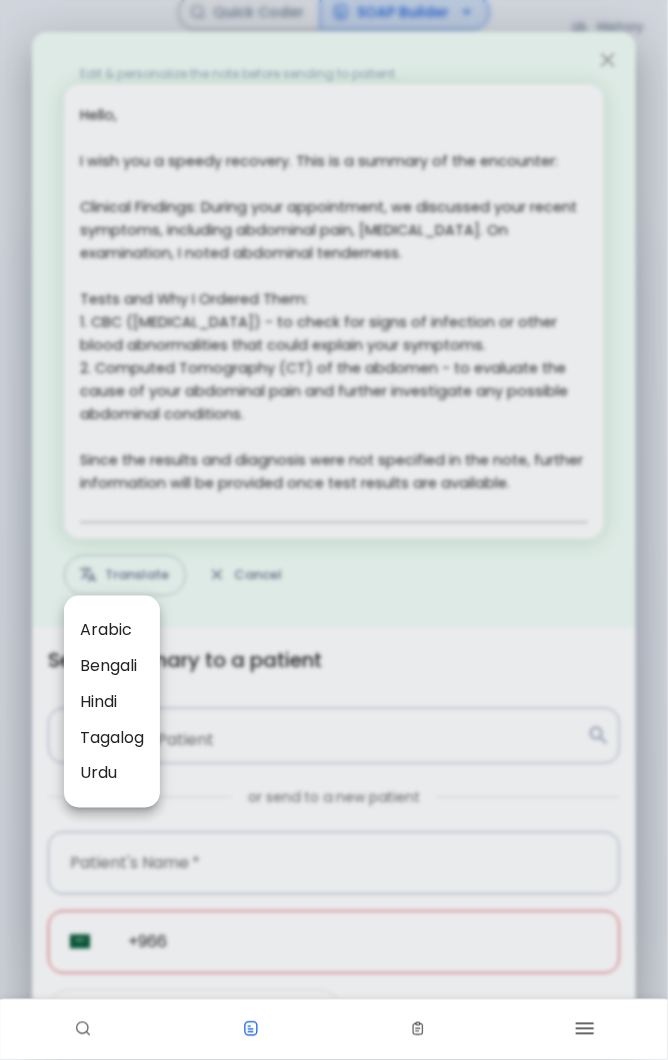 click at bounding box center [334, 530] 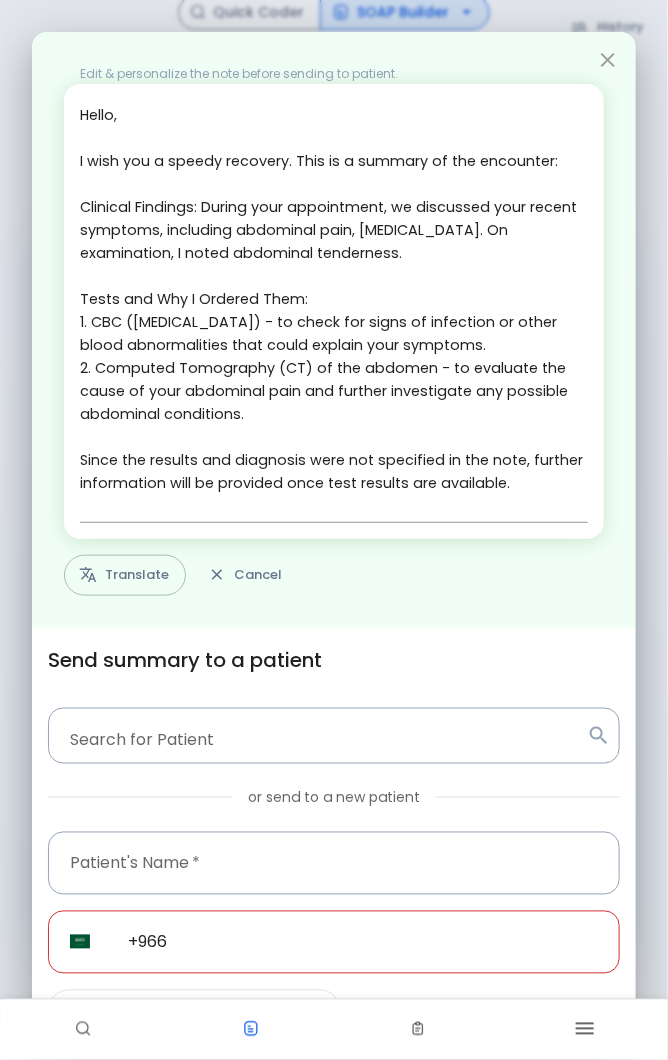 click on "Translate" at bounding box center (125, 575) 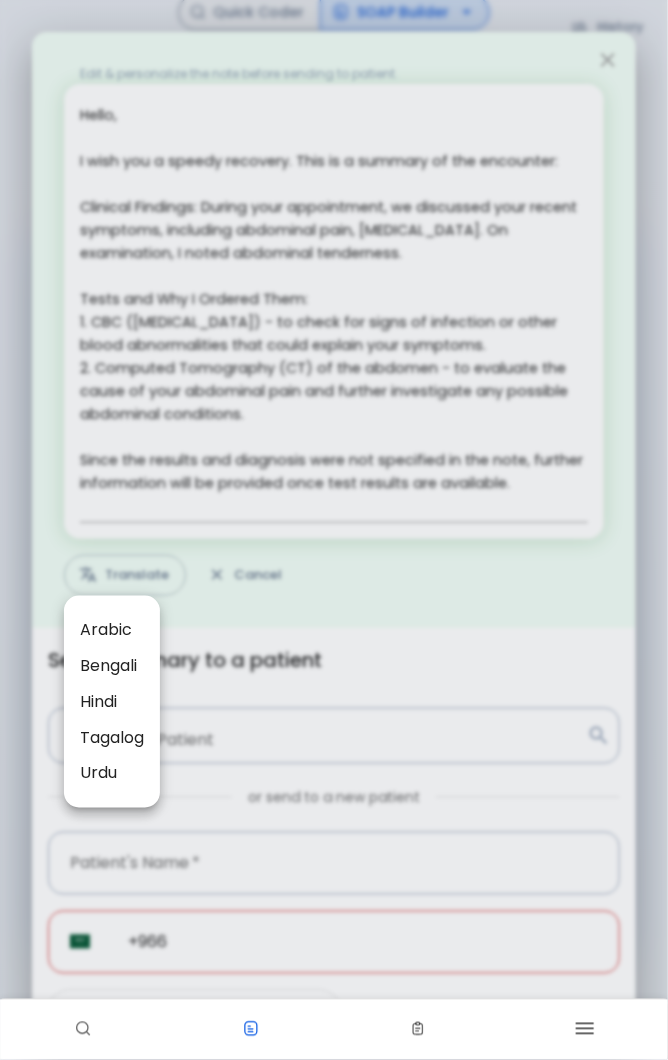 click at bounding box center (334, 530) 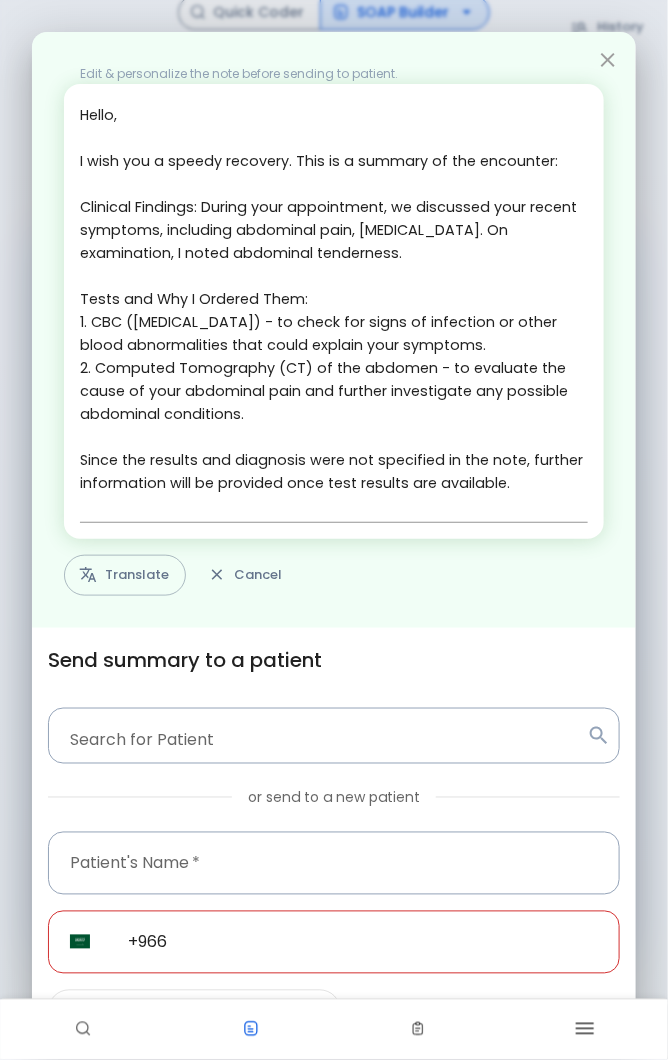 scroll, scrollTop: 72, scrollLeft: 0, axis: vertical 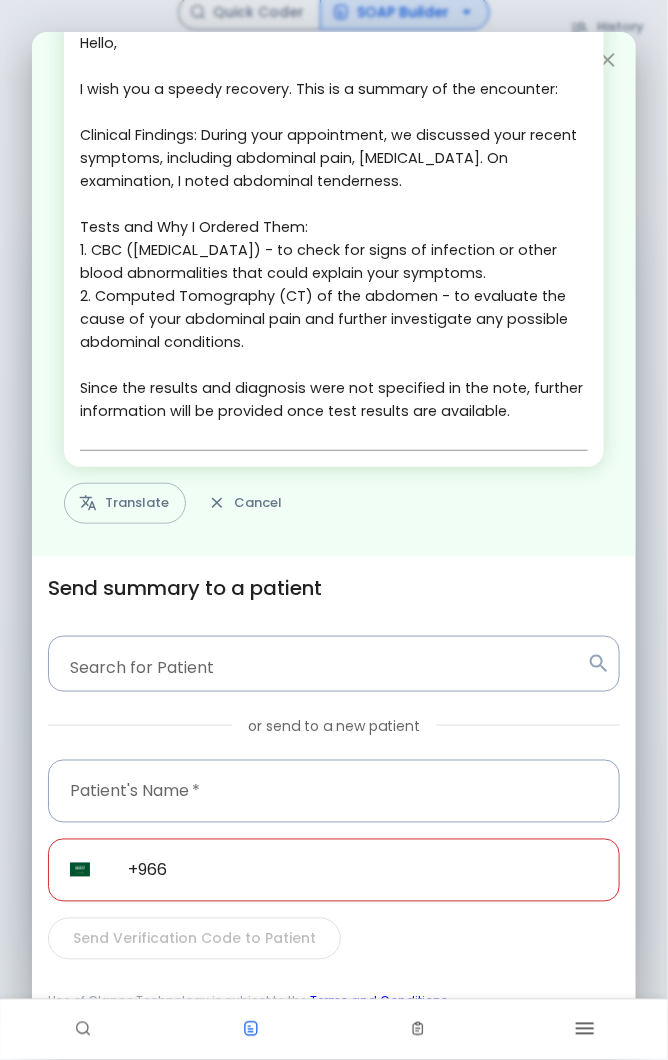 click at bounding box center (334, 791) 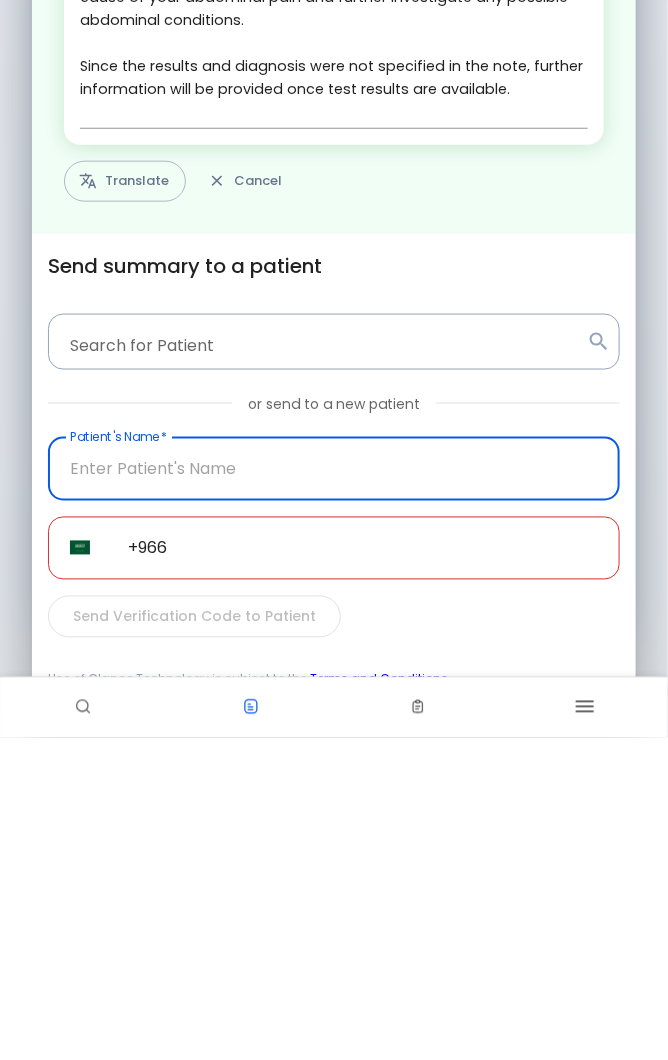 scroll, scrollTop: 69, scrollLeft: 0, axis: vertical 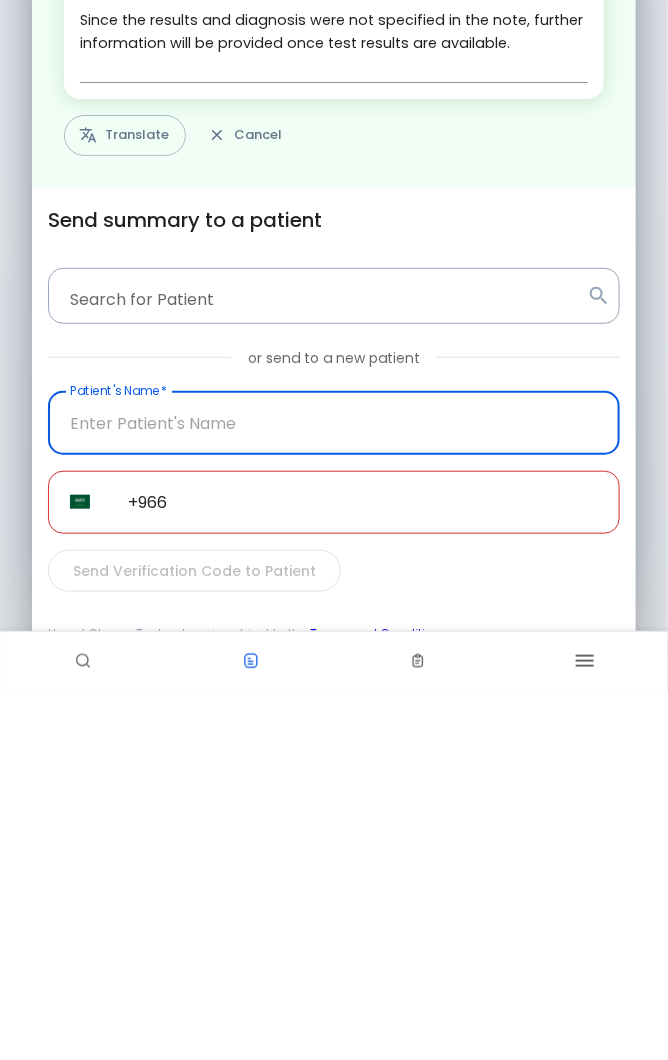 click on "+966" at bounding box center [363, 870] 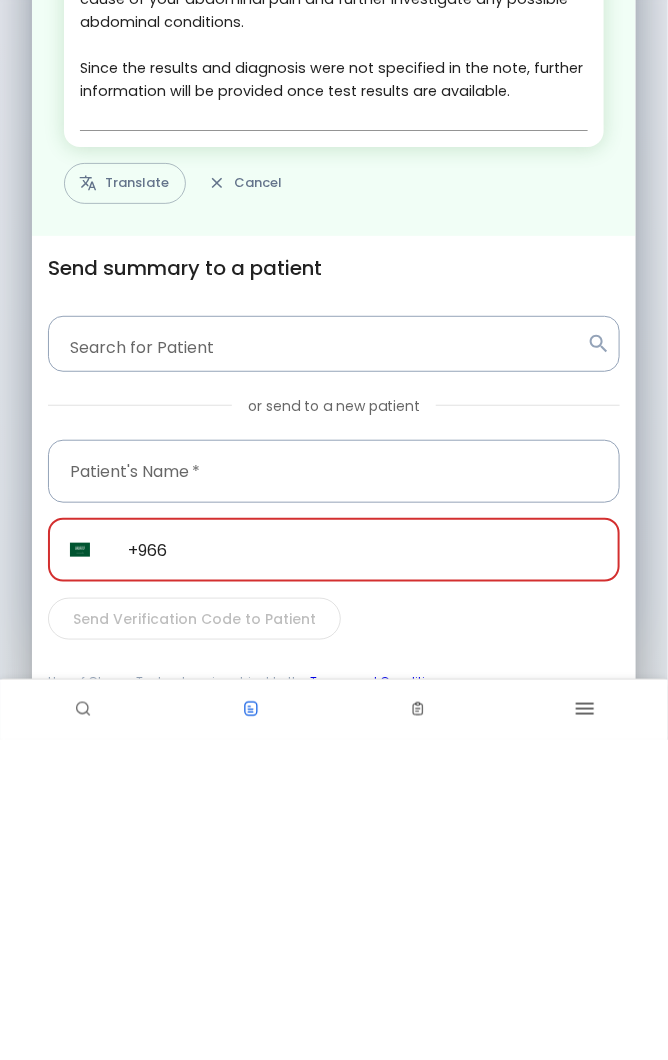 click on "Send summary to a patient Search for Patient Search for Patient or send to a new patient Patient's Name   * Patient's Name  * ​ SA +966 ​ Send Verification Code to Patient Use of Glance Technology is subject to the   Terms and Conditions" at bounding box center (334, 792) 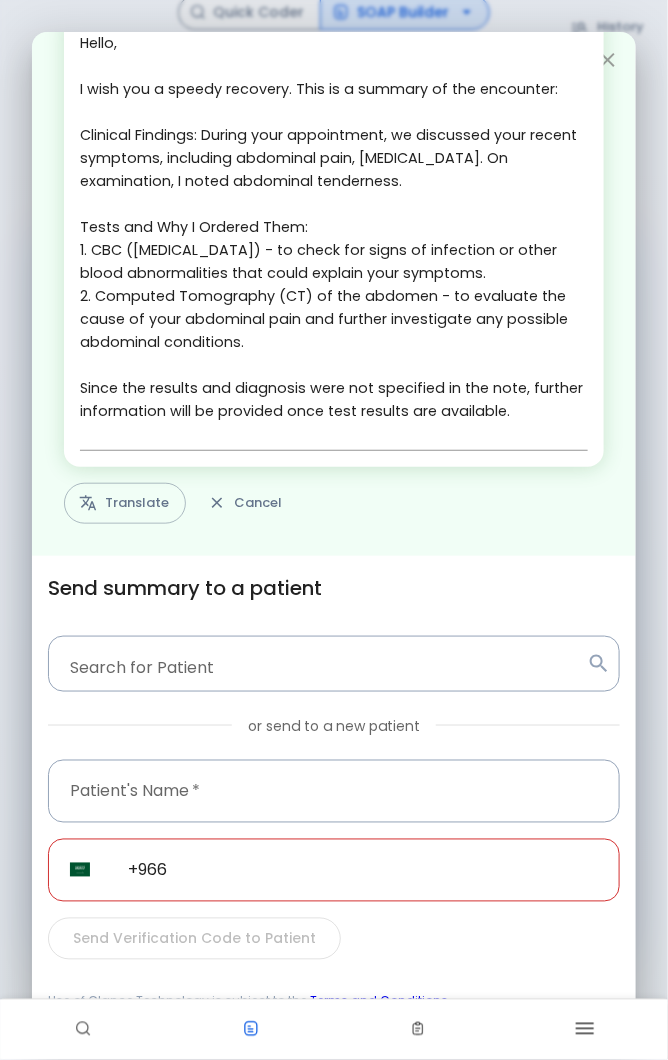 click on "Hello,
I wish you a speedy recovery. This is a summary of the encounter:
Clinical Findings: During your appointment, we discussed your recent symptoms, including abdominal pain, [MEDICAL_DATA]. On examination, I noted abdominal tenderness.
Tests and Why I Ordered Them:
1. CBC ([MEDICAL_DATA]) - to check for signs of infection or other blood abnormalities that could explain your symptoms.
2. Computed Tomography (CT) of the abdomen - to evaluate the cause of your abdominal pain and further investigate any possible abdominal conditions.
Since the results and diagnosis were not specified in the note, further information will be provided once test results are available." at bounding box center (334, 239) 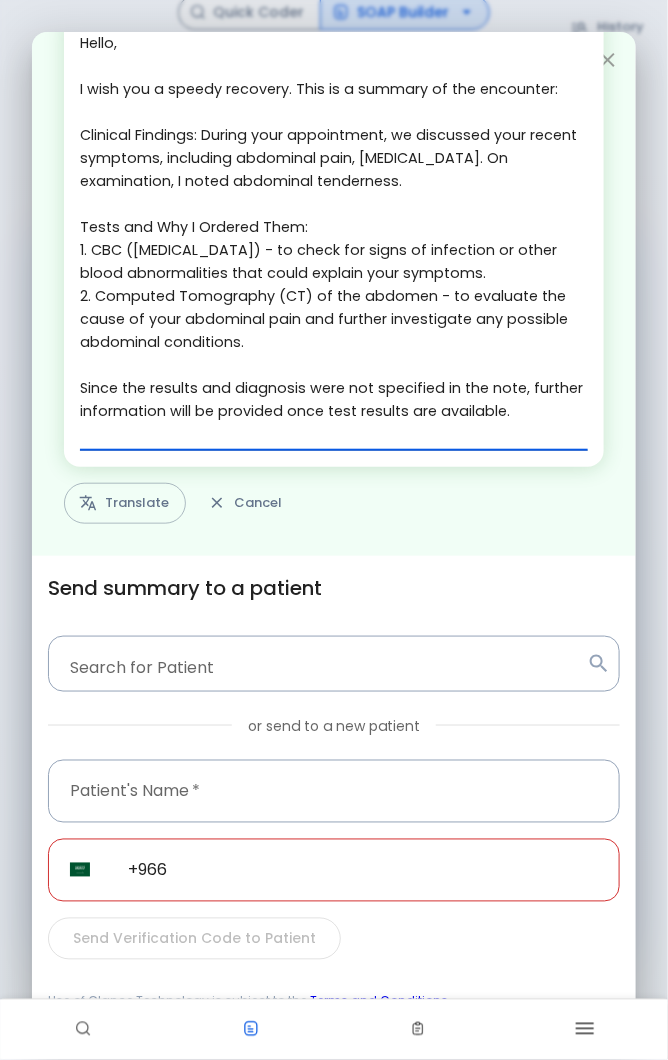 scroll, scrollTop: 0, scrollLeft: 0, axis: both 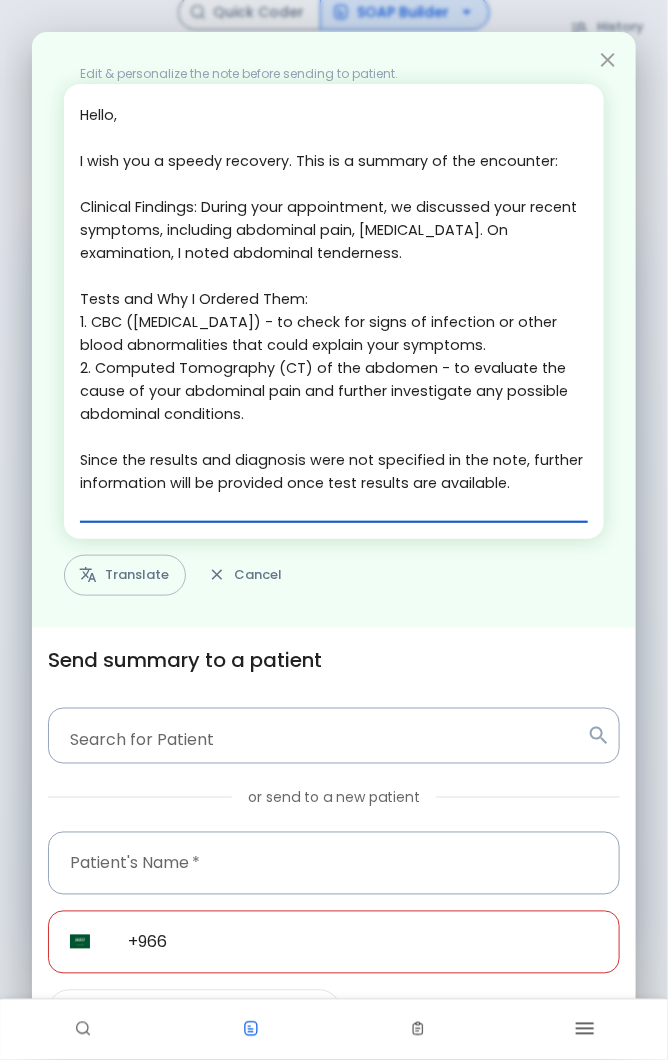 click at bounding box center [608, 60] 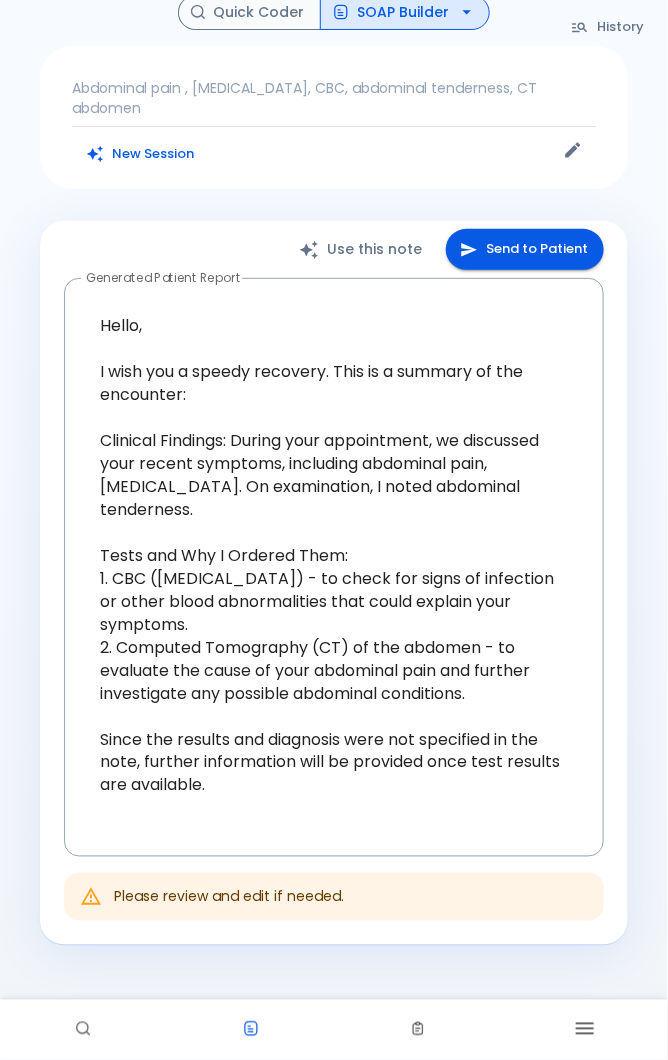 click on "Send to Patient" at bounding box center (525, 249) 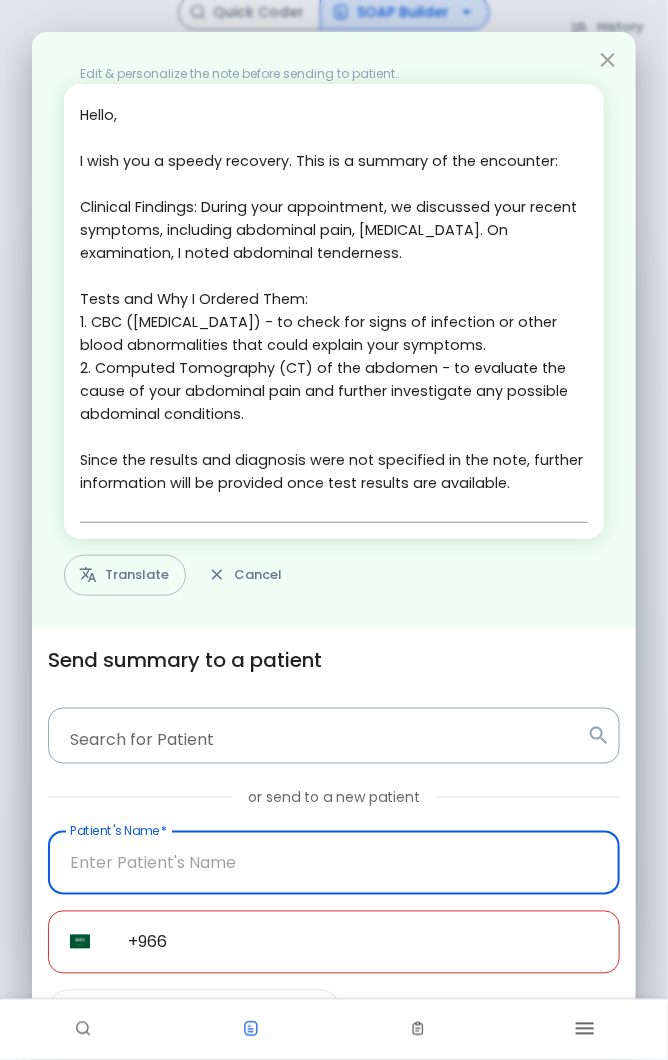 scroll, scrollTop: 69, scrollLeft: 0, axis: vertical 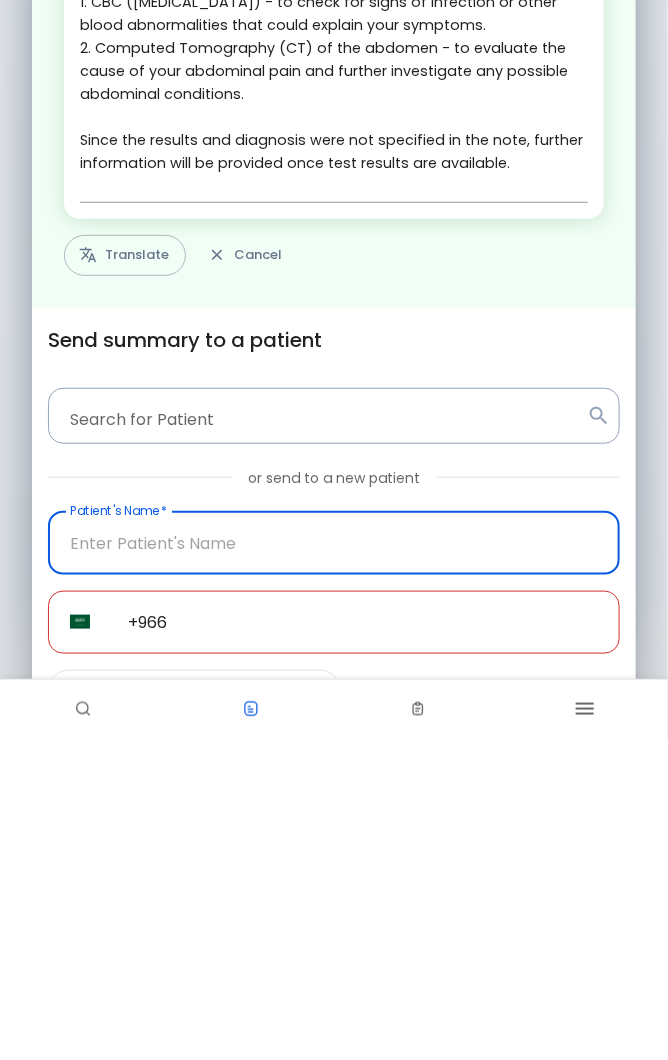 click on "Edit & personalize the note before sending to patient. Hello,
I wish you a speedy recovery. This is a summary of the encounter:
Clinical Findings: During your appointment, we discussed your recent symptoms, including abdominal pain, [MEDICAL_DATA]. On examination, I noted abdominal tenderness.
Tests and Why I Ordered Them:
1. CBC ([MEDICAL_DATA]) - to check for signs of infection or other blood abnormalities that could explain your symptoms.
2. Computed Tomography (CT) of the abdomen - to evaluate the cause of your abdominal pain and further investigate any possible abdominal conditions.
Since the results and diagnosis were not specified in the note, further information will be provided once test results are available.
x Translate   Cancel" at bounding box center [334, 330] 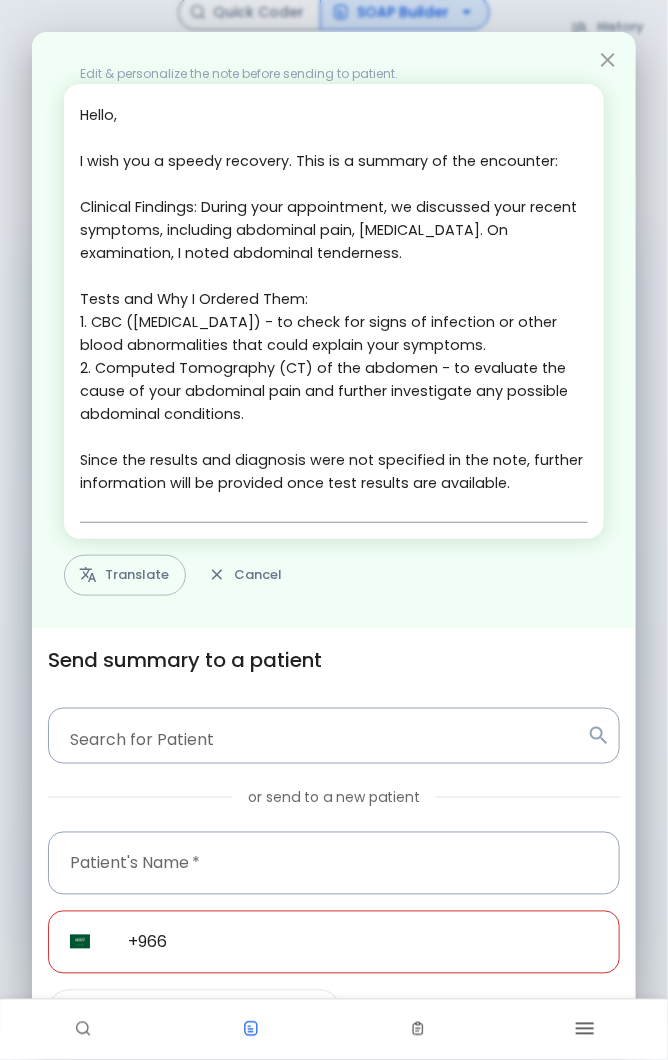click on "Translate" at bounding box center [125, 575] 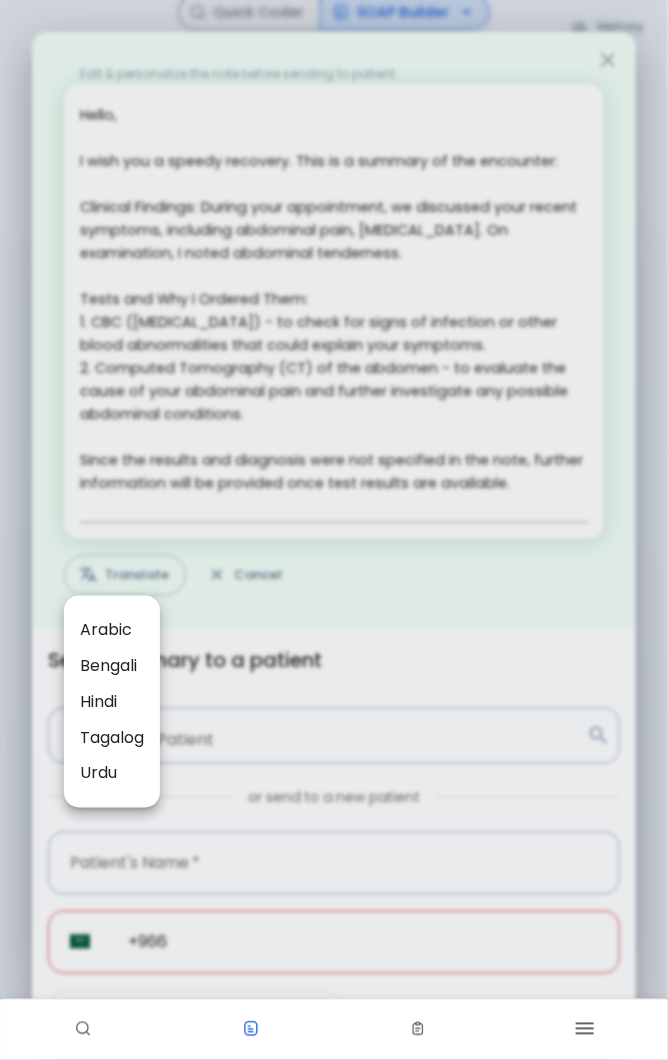 click on "Arabic" at bounding box center [112, 630] 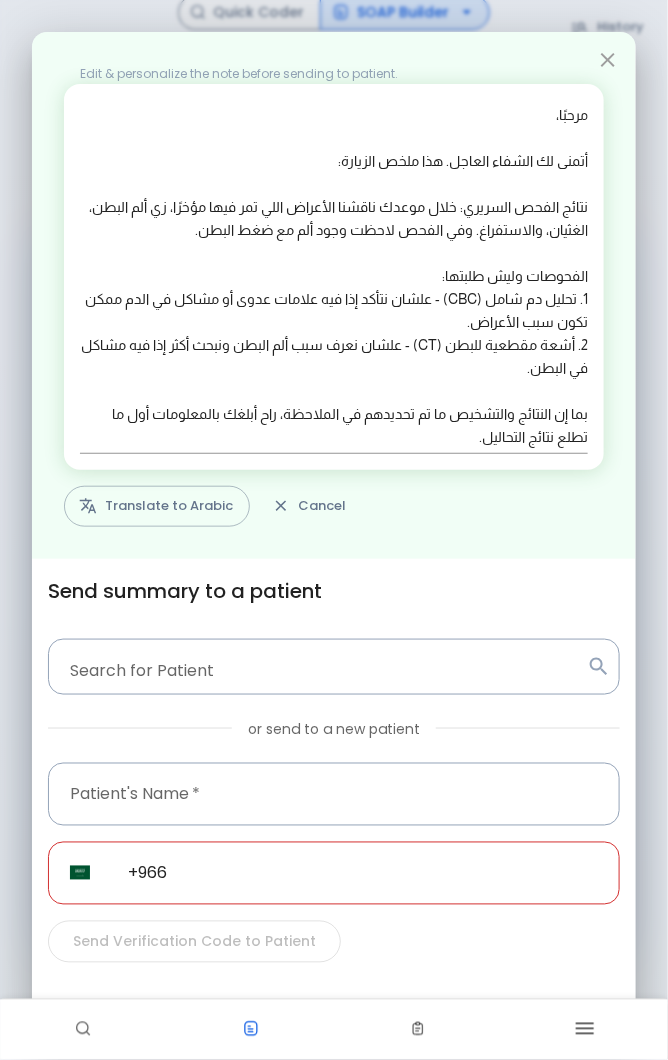 click on "Edit & personalize the note before sending to patient. مرحبًا،
أتمنى لك الشفاء العاجل. هذا ملخص الزيارة:
نتائج الفحص السريري: خلال موعدك ناقشنا الأعراض اللي تمر فيها مؤخرًا، زي ألم البطن، الغثيان، والاستفراغ. وفي الفحص لاحظت وجود ألم مع ضغط البطن.
الفحوصات وليش طلبتها:
1. تحليل دم شامل (CBC) - علشان نتأكد إذا فيه علامات عدوى أو مشاكل في الدم ممكن تكون سبب الأعراض.
2. أشعة مقطعية للبطن (CT) - علشان نعرف سبب ألم البطن ونبحث أكثر إذا فيه مشاكل في البطن.
بما إن النتائج والتشخيص ما تم تحديدهم في الملاحظة، راح أبلغك بالمعلومات أول ما تطلع نتائج التحاليل. x Translate   to Arabic Cancel" at bounding box center [334, 295] 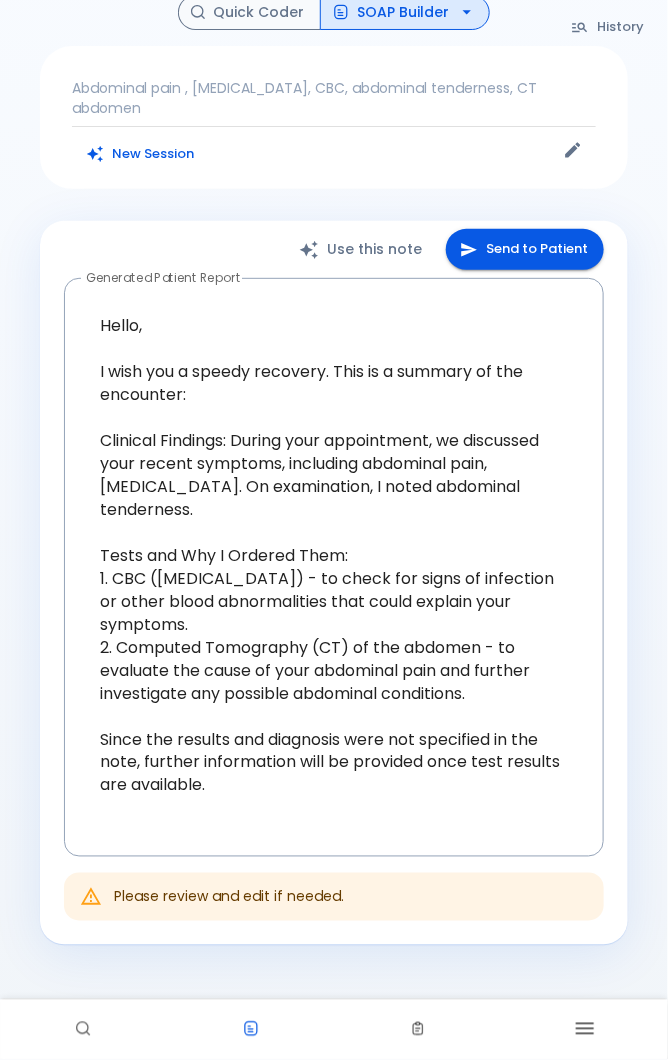 type on "Hello,
I wish you a speedy recovery. This is a summary of the encounter:
Clinical Findings: During your appointment, we discussed your recent symptoms, including abdominal pain, [MEDICAL_DATA]. On examination, I noted abdominal tenderness.
Tests and Why I Ordered Them:
1. CBC ([MEDICAL_DATA]) - to check for signs of infection or other blood abnormalities that could explain your symptoms.
2. Computed Tomography (CT) of the abdomen - to evaluate the cause of your abdominal pain and further investigate any possible abdominal conditions.
Since the results and diagnosis were not specified in the note, further information will be provided once test results are available." 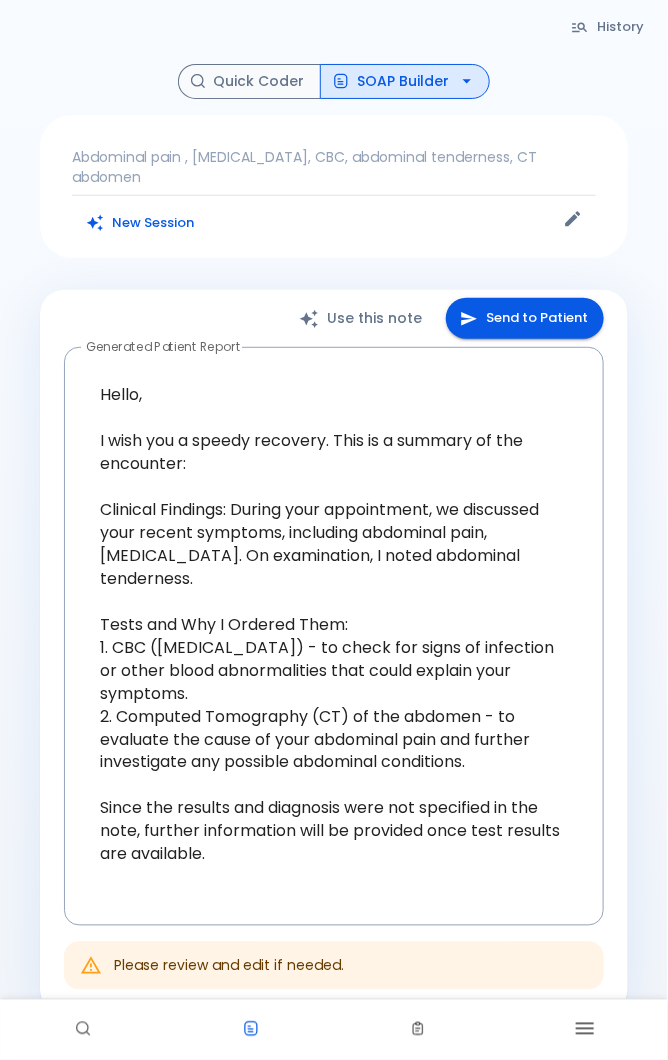 click on "SOAP Builder" at bounding box center [405, 81] 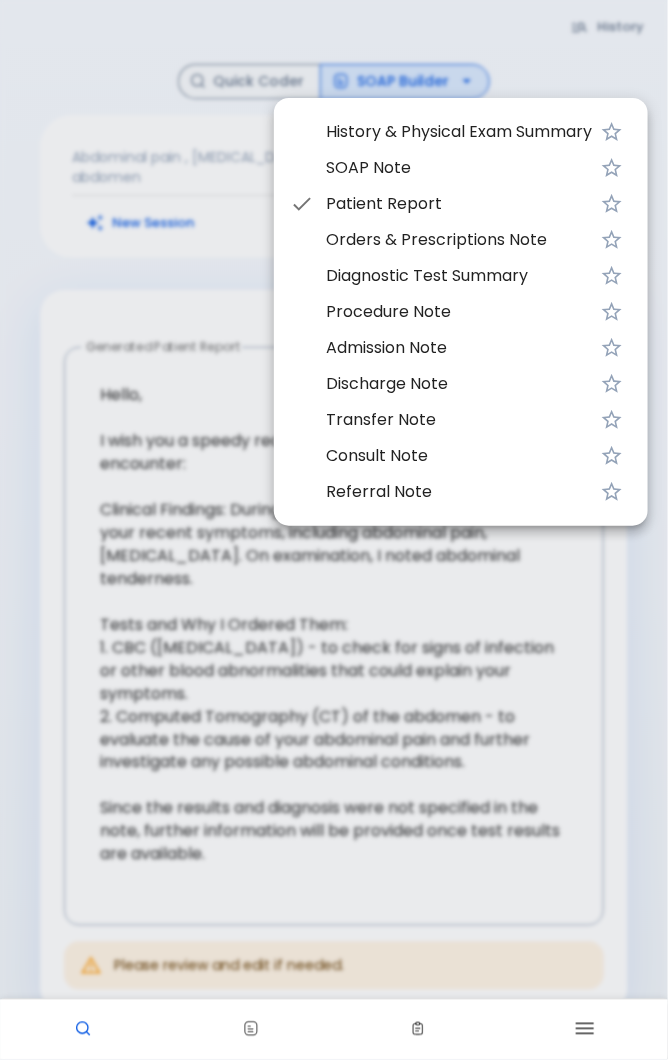 click at bounding box center (334, 530) 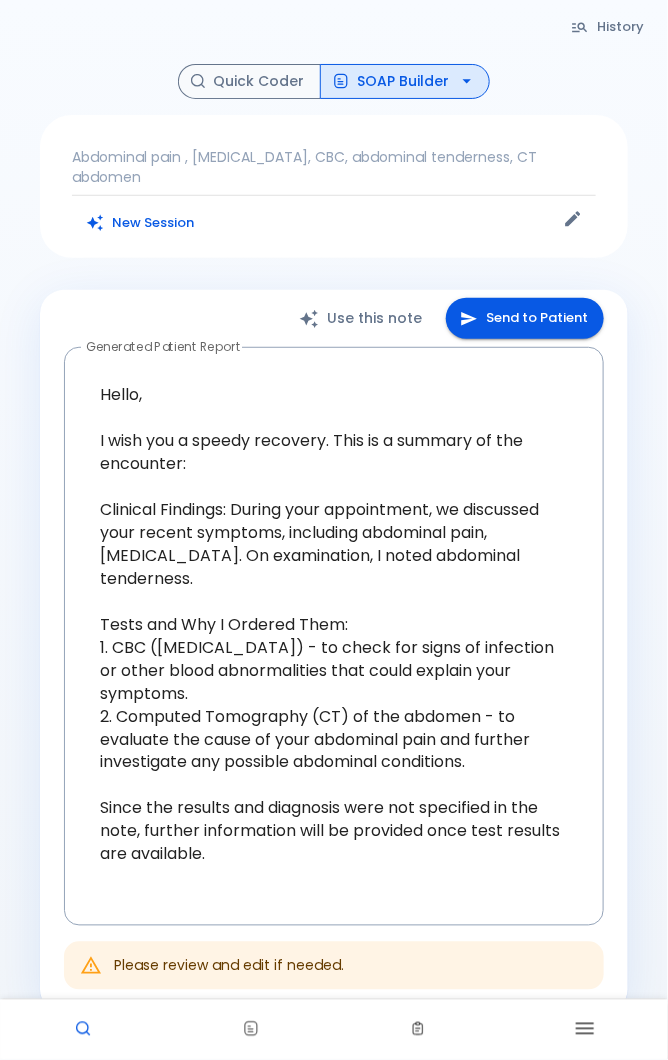 click on "SOAP Builder" at bounding box center (405, 81) 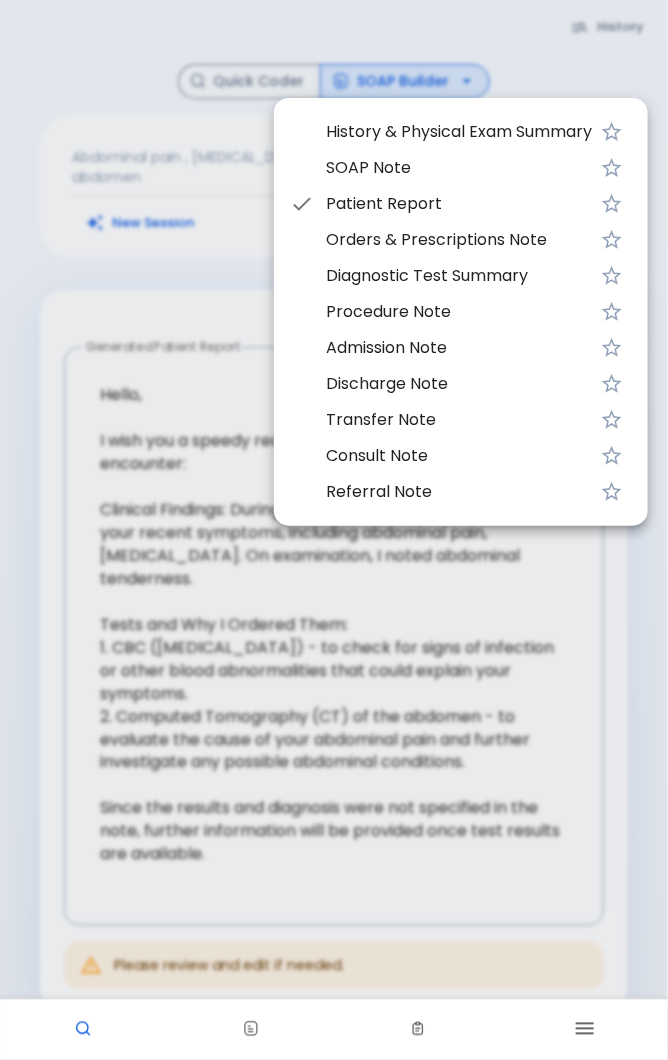click at bounding box center (334, 530) 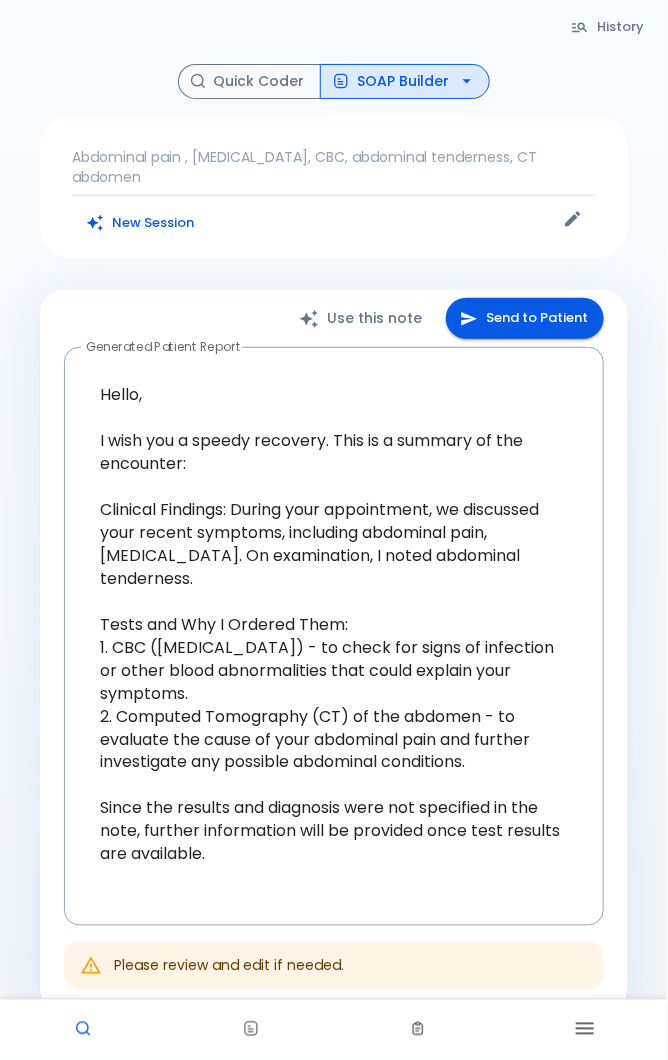 click on "SOAP Builder" at bounding box center [405, 81] 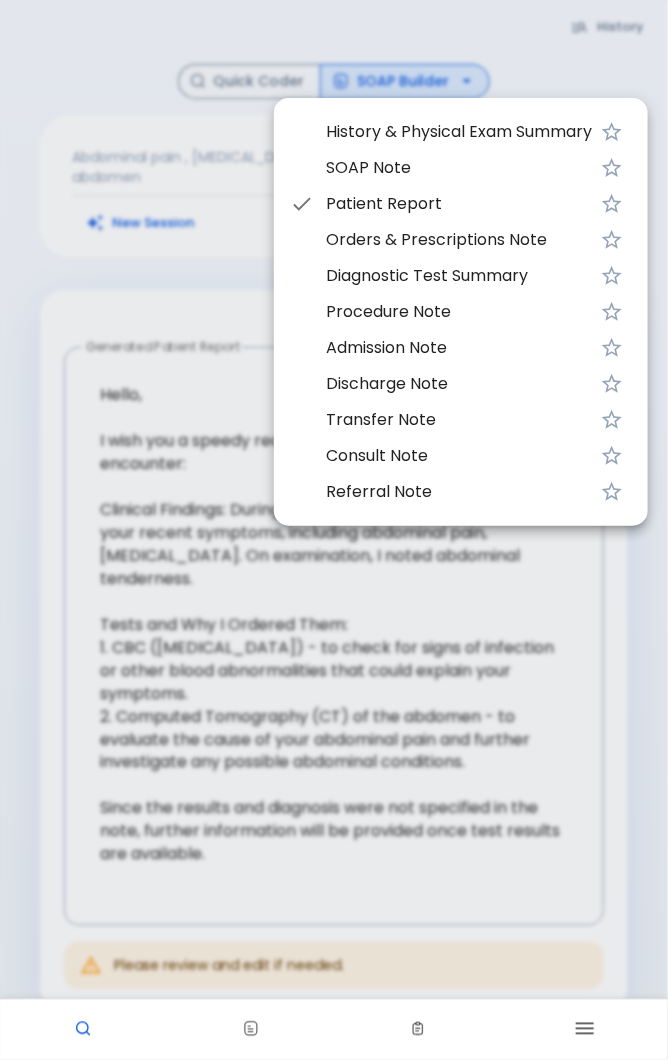 click at bounding box center [334, 530] 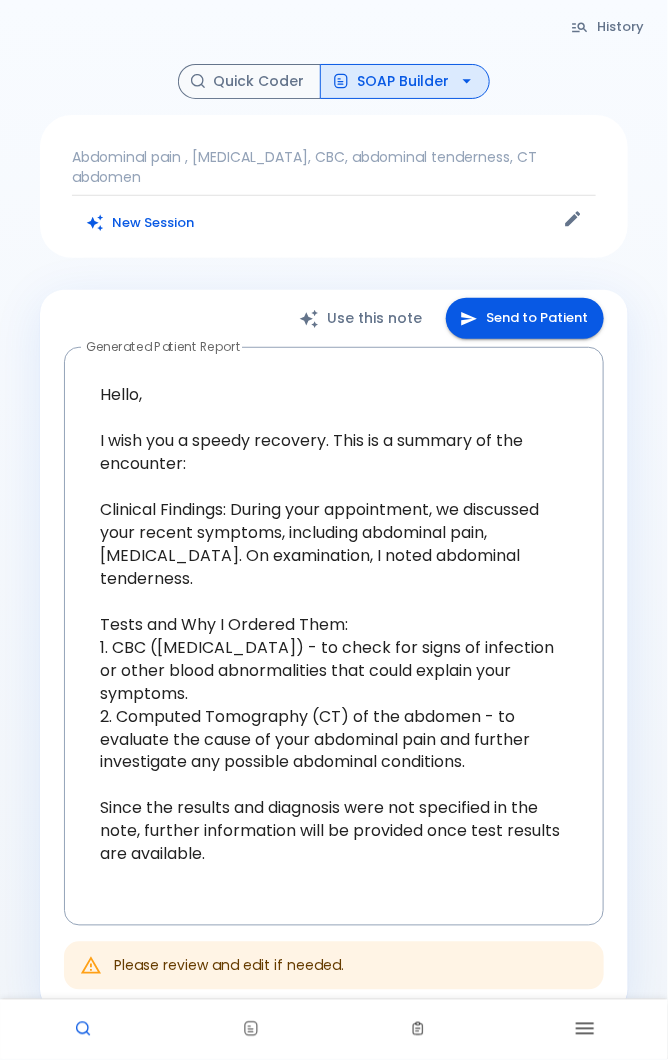 click on "Quick Coder" at bounding box center [249, 81] 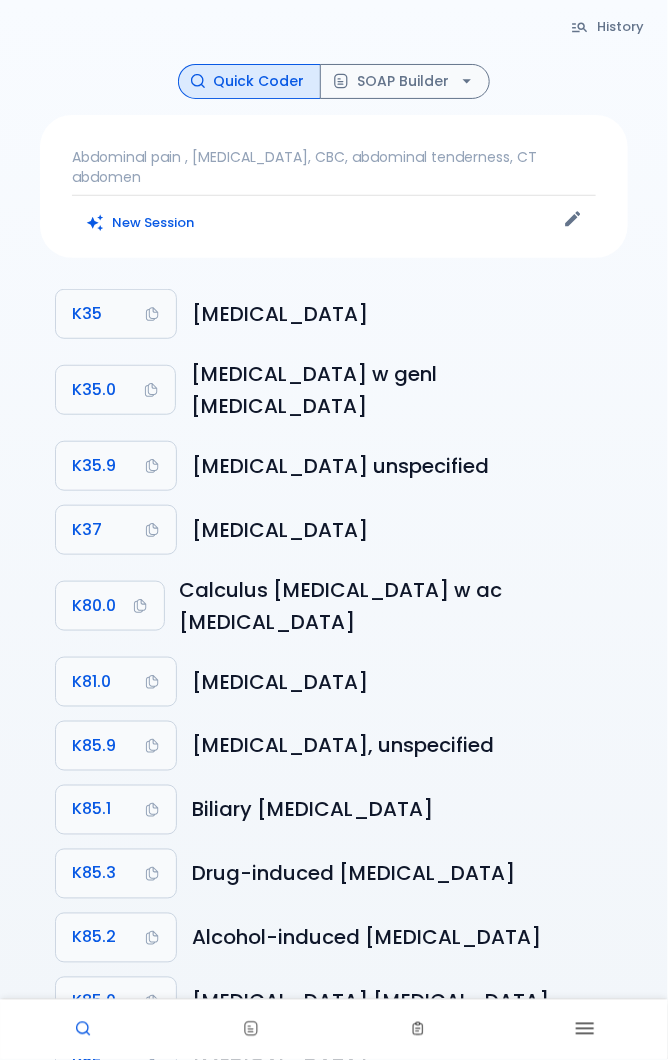 click at bounding box center (584, 1030) 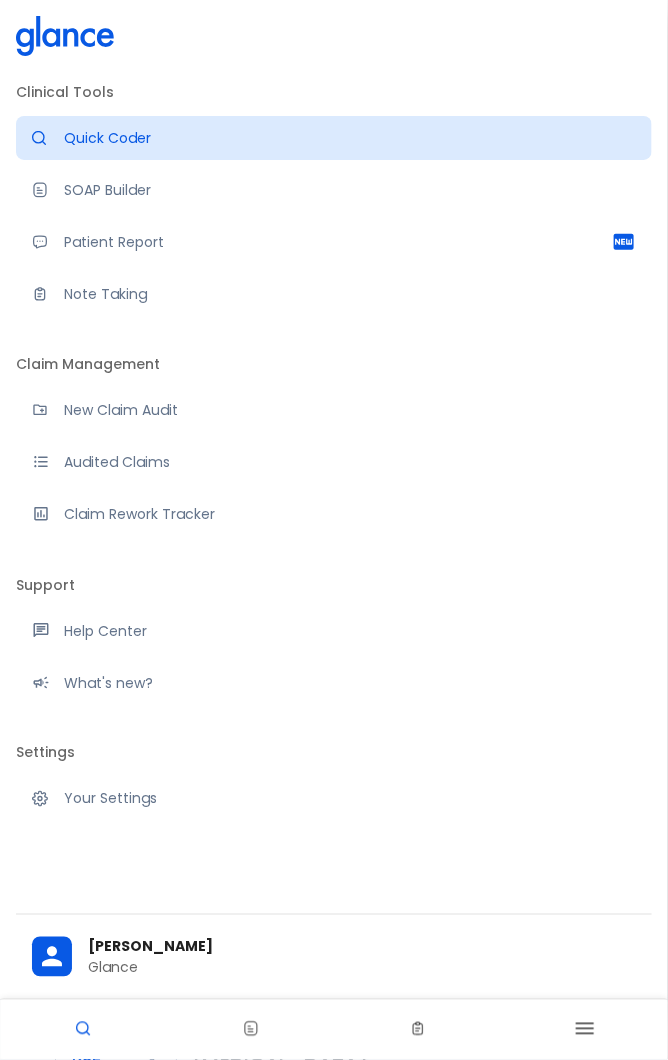 click on "Note Taking" at bounding box center (334, 294) 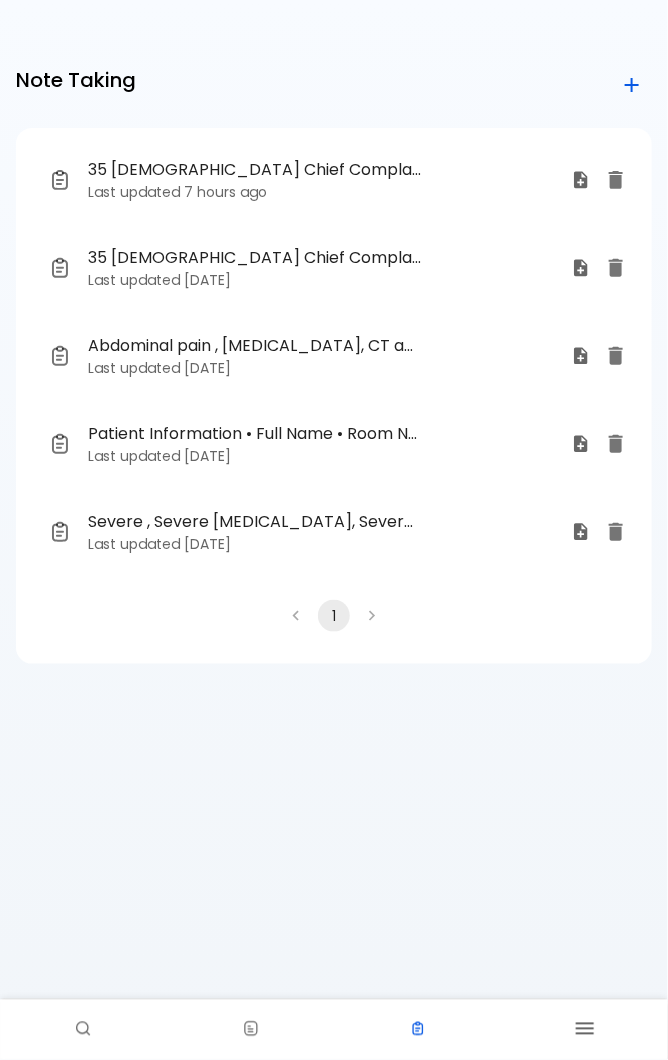 click 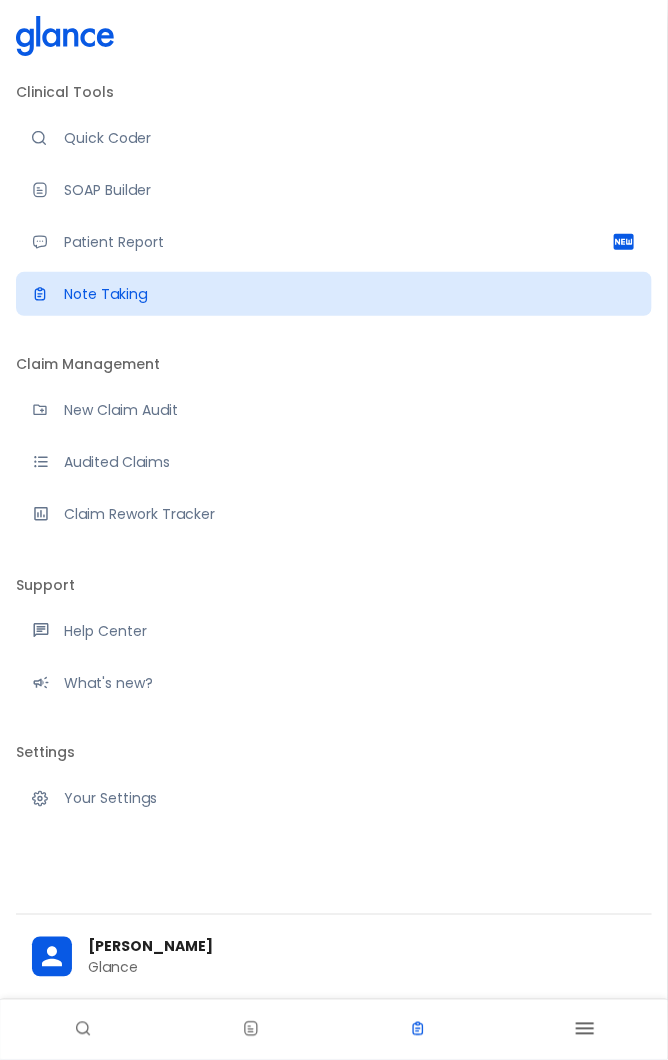 click on "Note Taking" at bounding box center (334, 294) 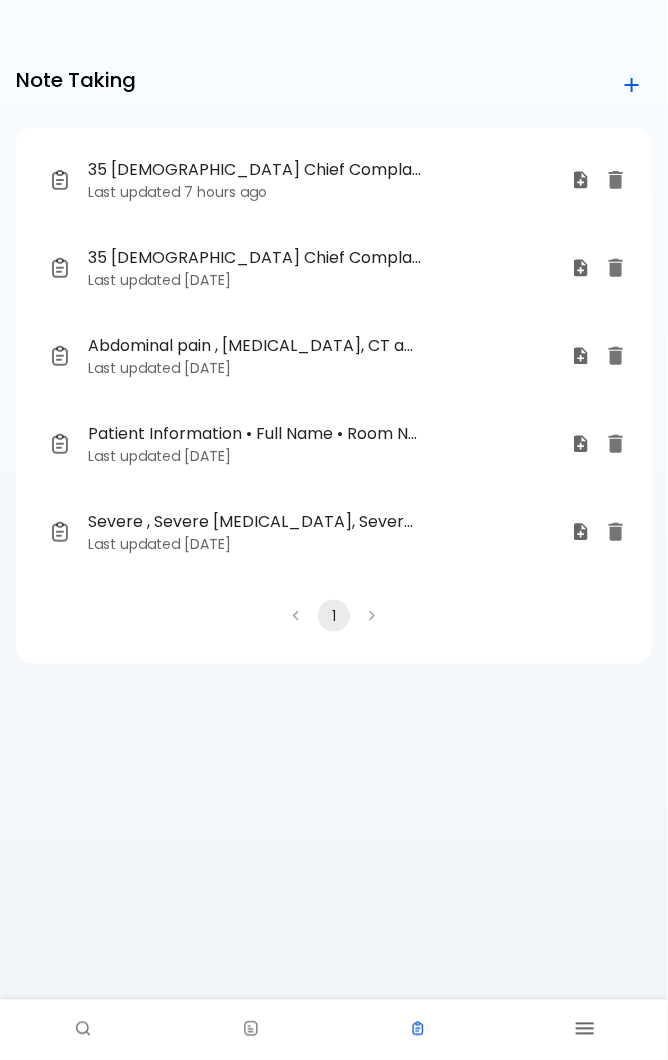 click 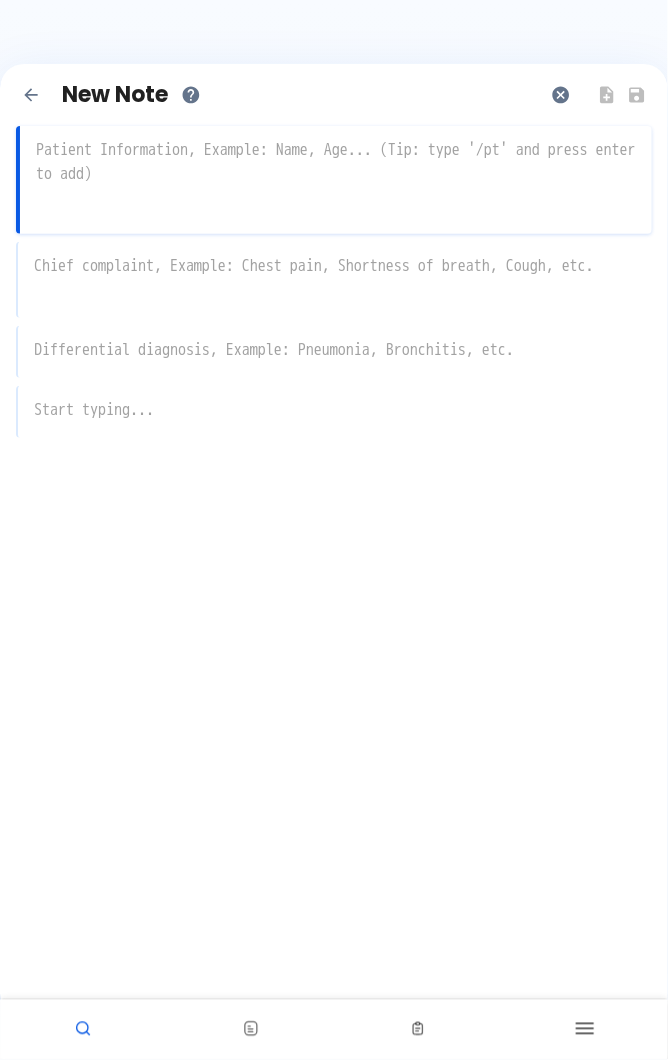 click on "New Note Cancel Save x x x x" at bounding box center (334, 319) 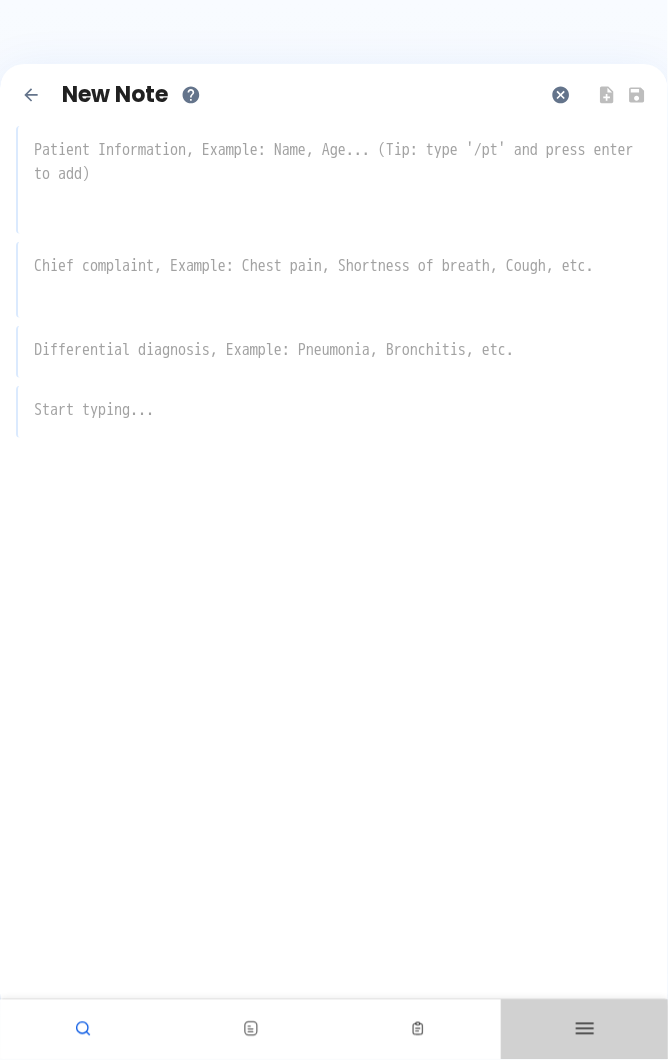 click 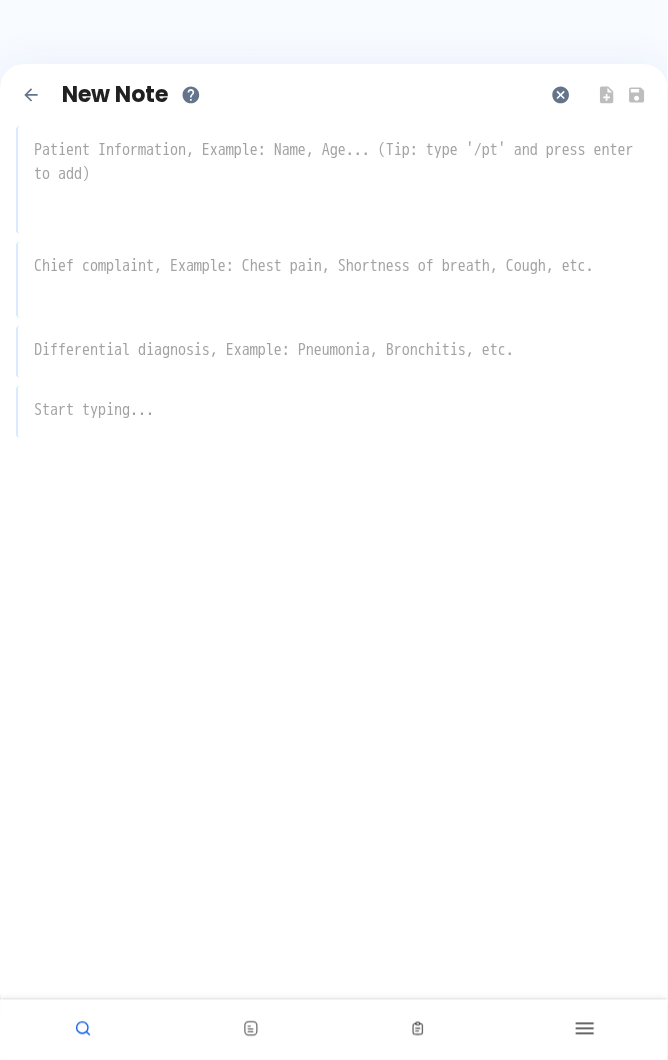 click at bounding box center (584, 1030) 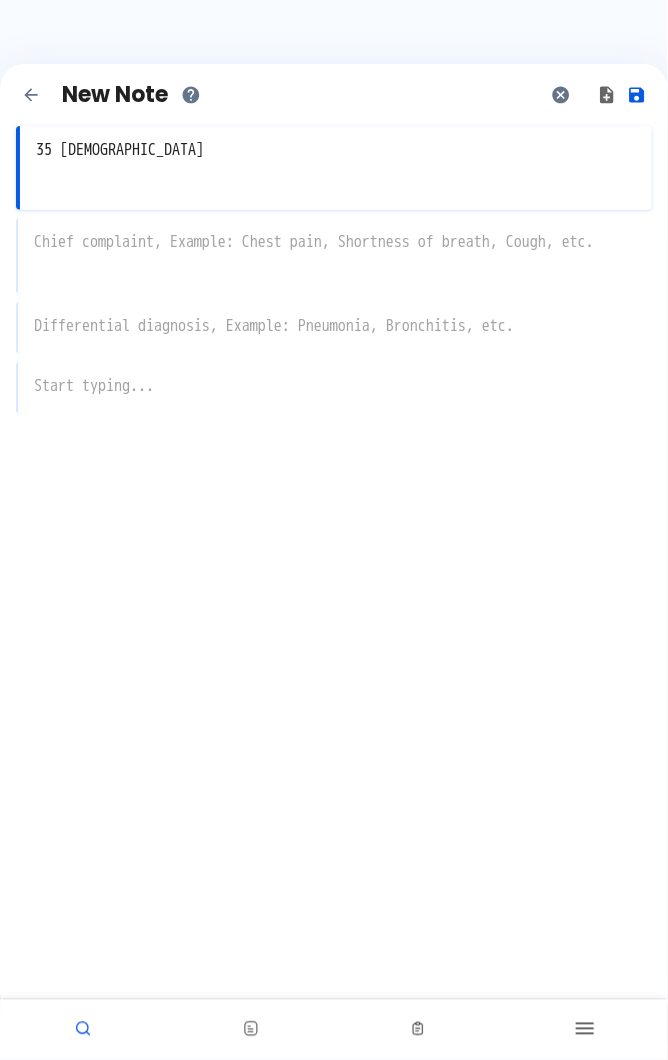 type on "35 [DEMOGRAPHIC_DATA]" 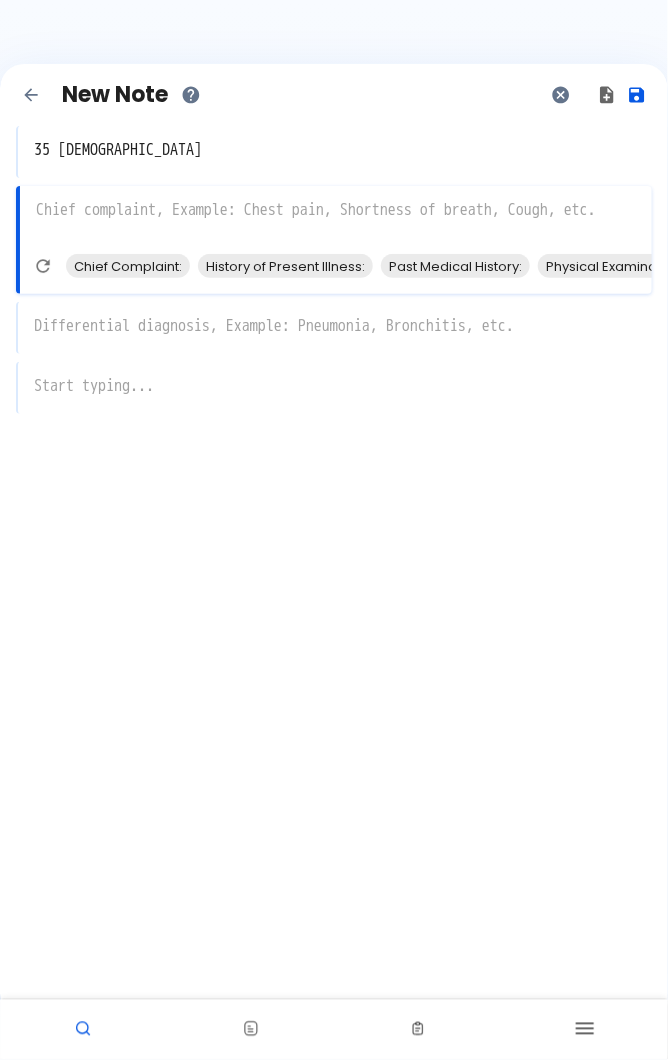 click on "Chief Complaint:" at bounding box center [128, 266] 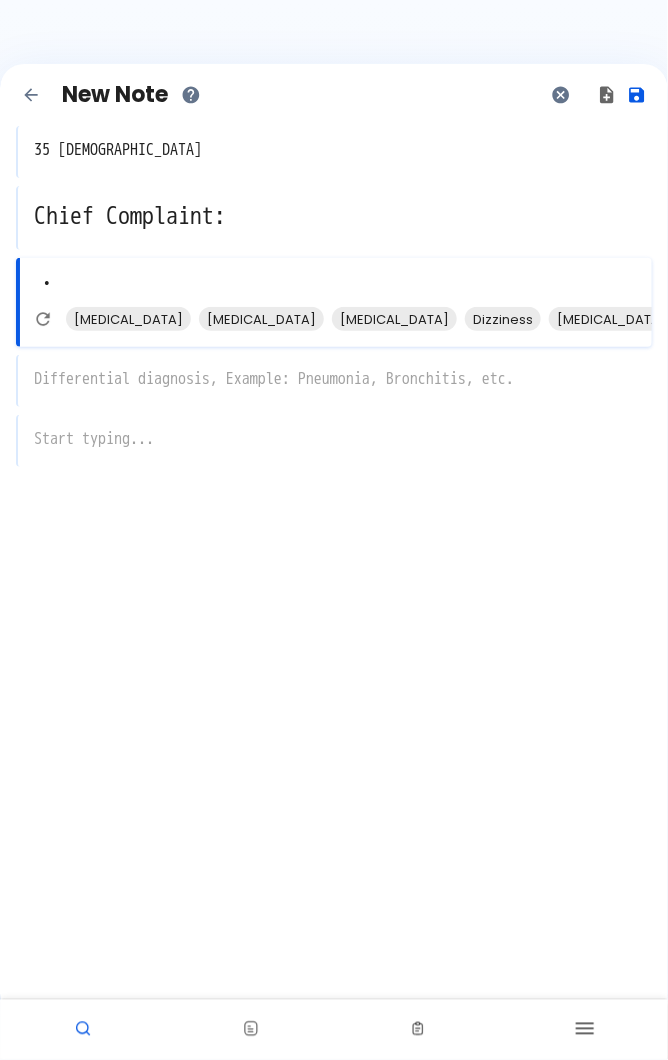 click on "[MEDICAL_DATA]" at bounding box center (128, 319) 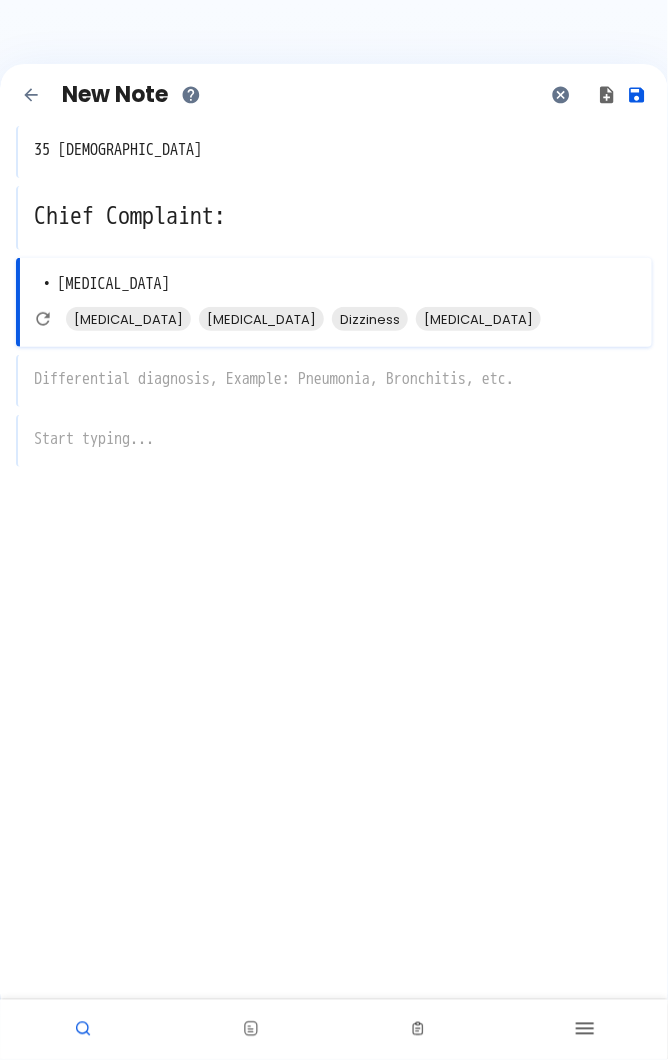 click on "[MEDICAL_DATA]" at bounding box center (261, 319) 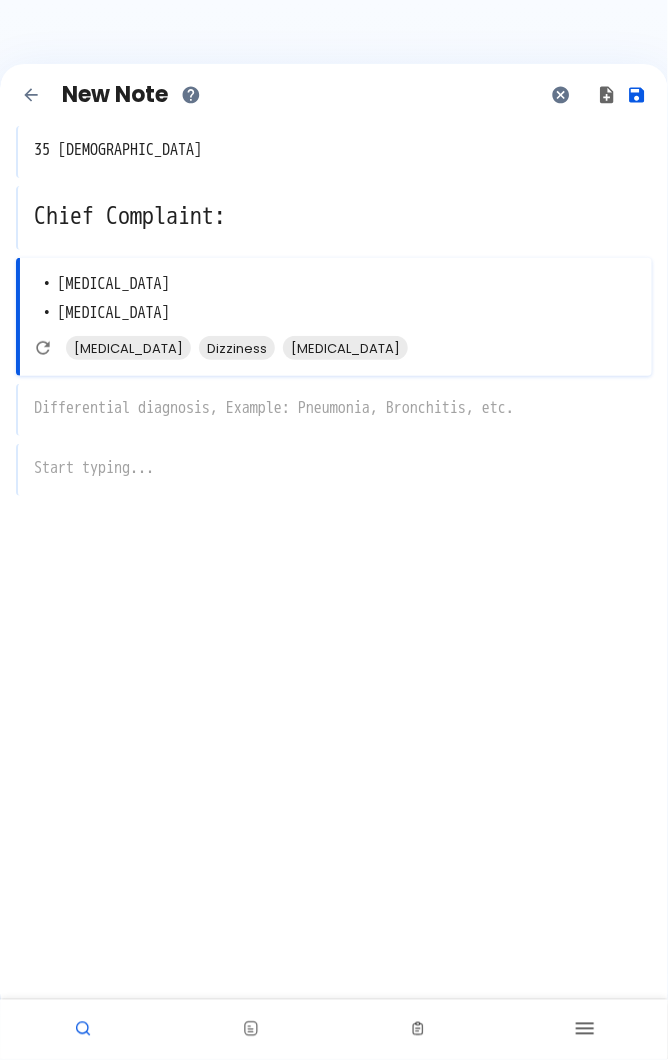 click on "Dizziness" at bounding box center [237, 348] 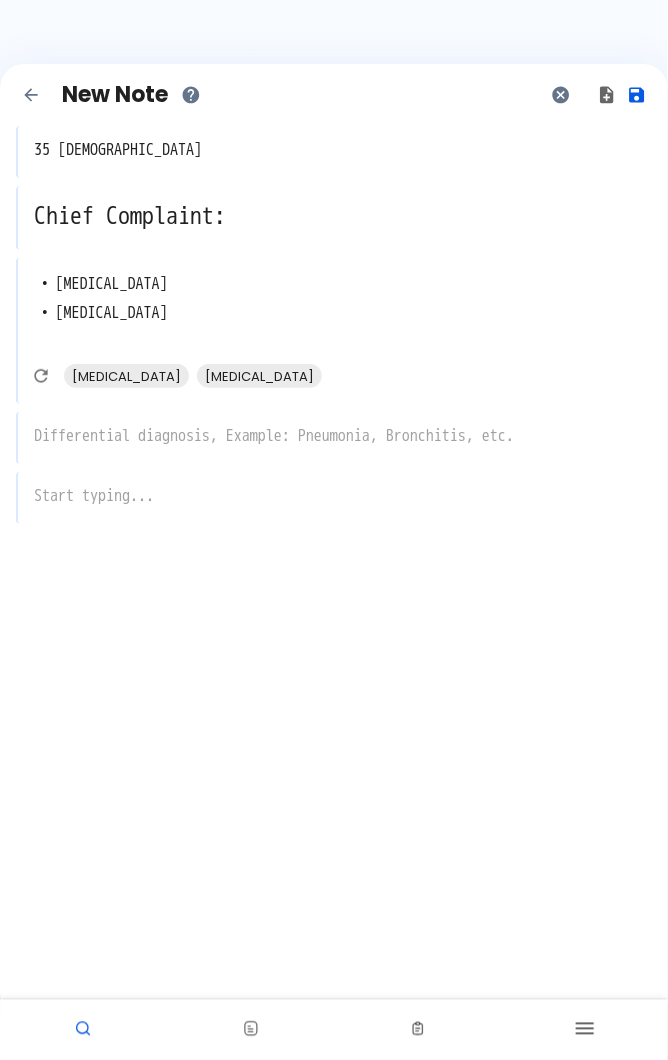 type on "• [MEDICAL_DATA]
• Dizziness
• [MEDICAL_DATA]" 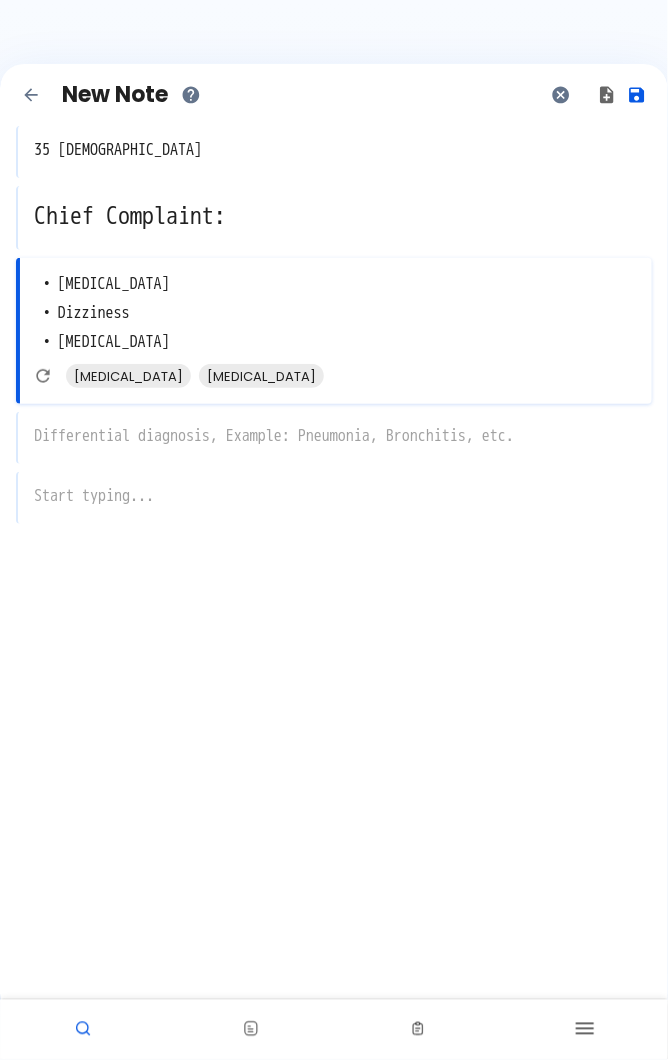 click on "x" at bounding box center (334, 438) 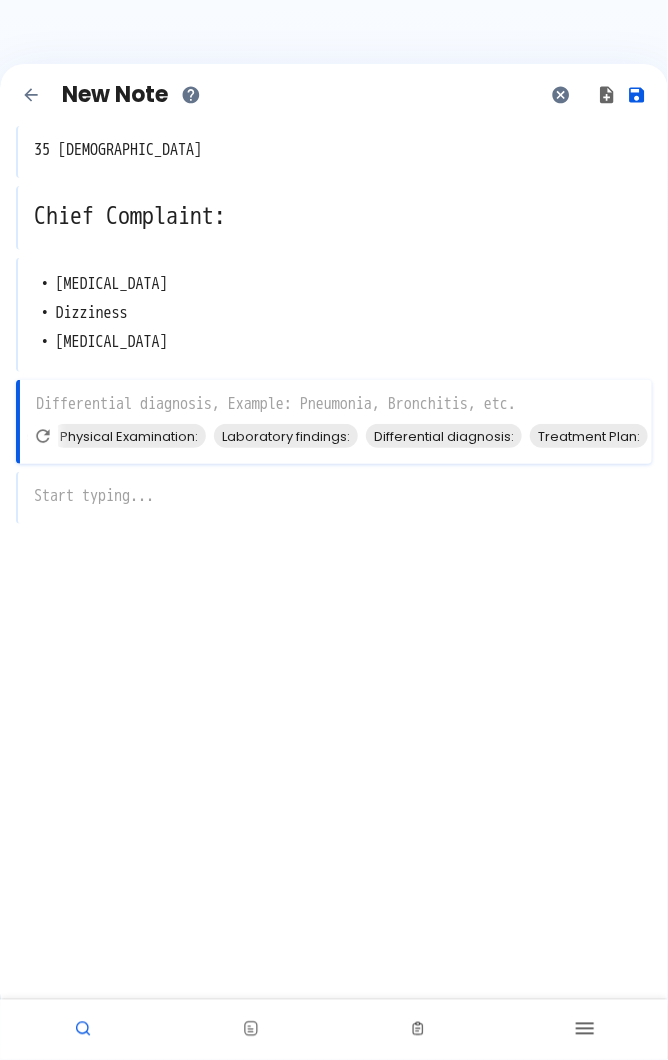 scroll, scrollTop: 0, scrollLeft: 208, axis: horizontal 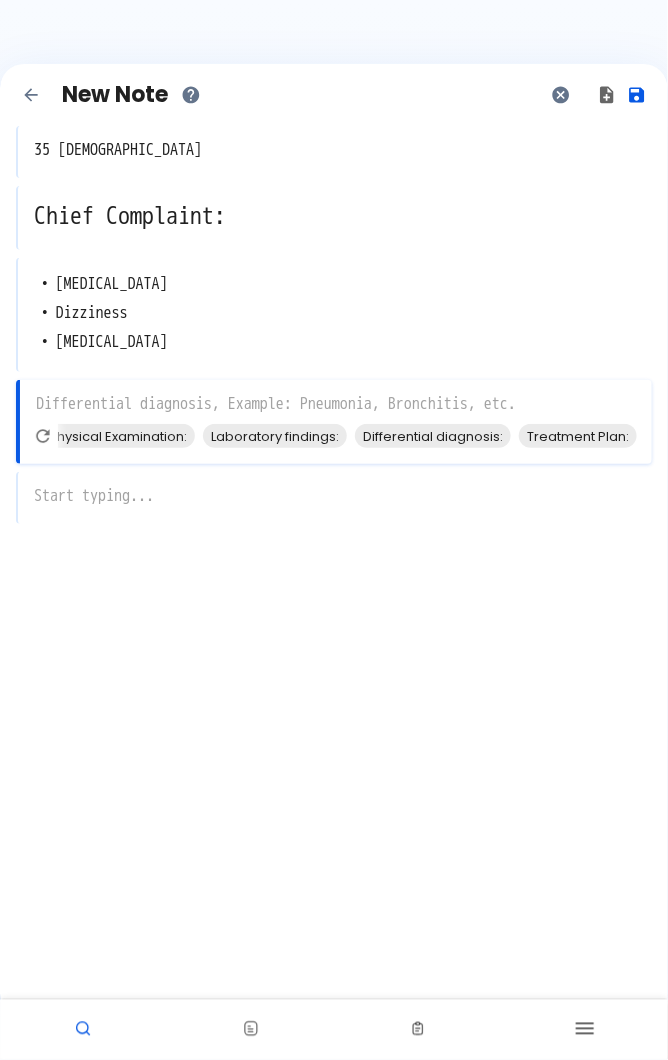 click on "Differential diagnosis:" at bounding box center (433, 436) 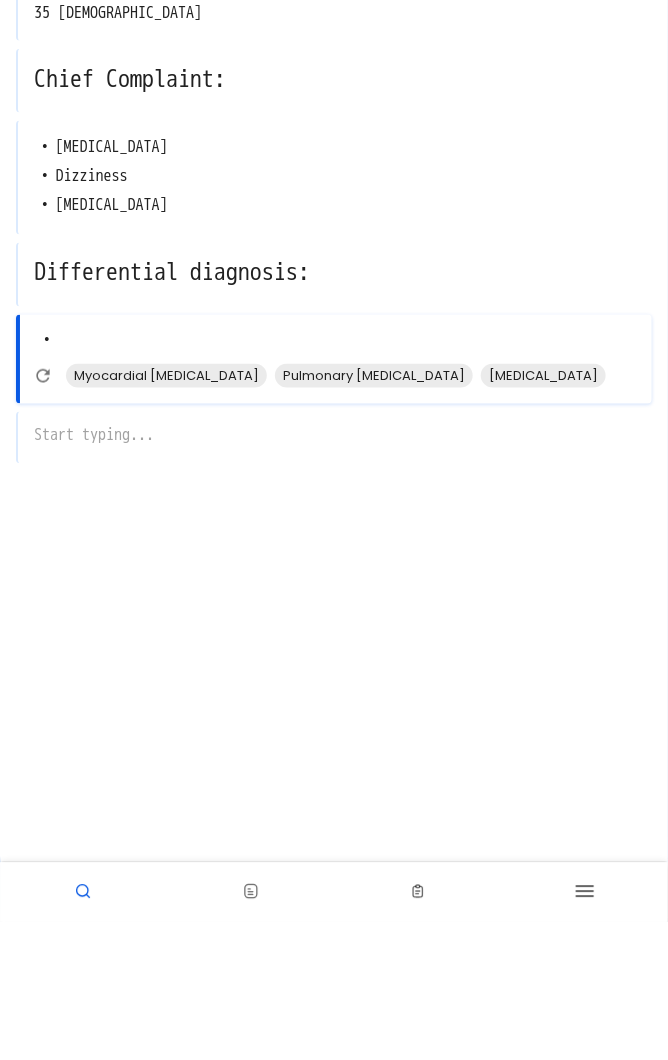 click on "Myocardial [MEDICAL_DATA]" at bounding box center [166, 513] 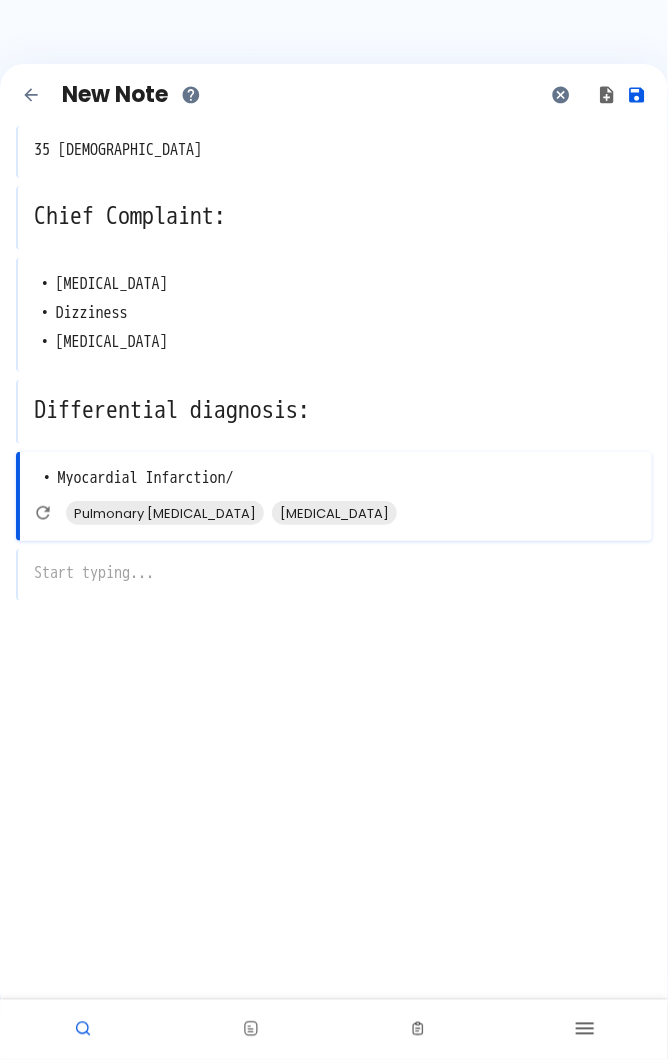 type on "• Myocardial [MEDICAL_DATA]" 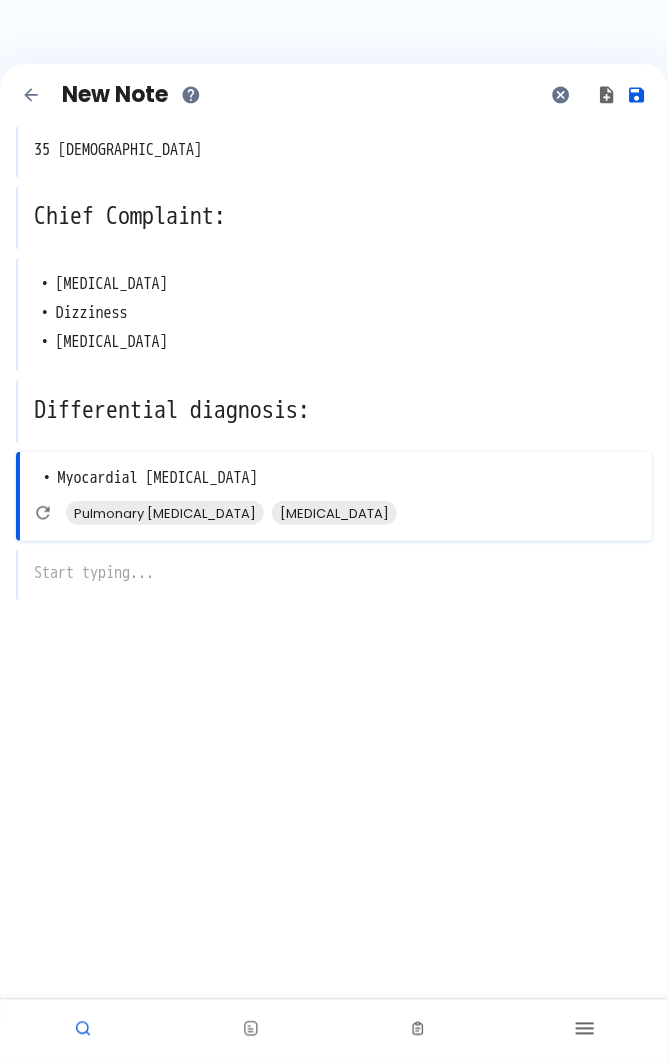 click on "x" at bounding box center [334, 575] 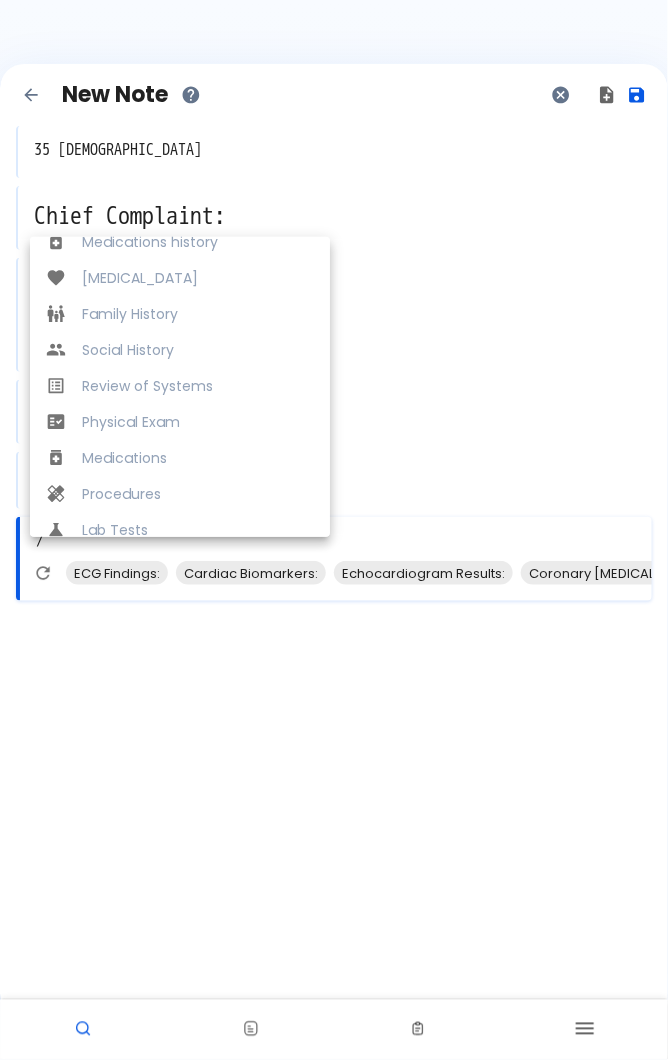 scroll, scrollTop: 384, scrollLeft: 0, axis: vertical 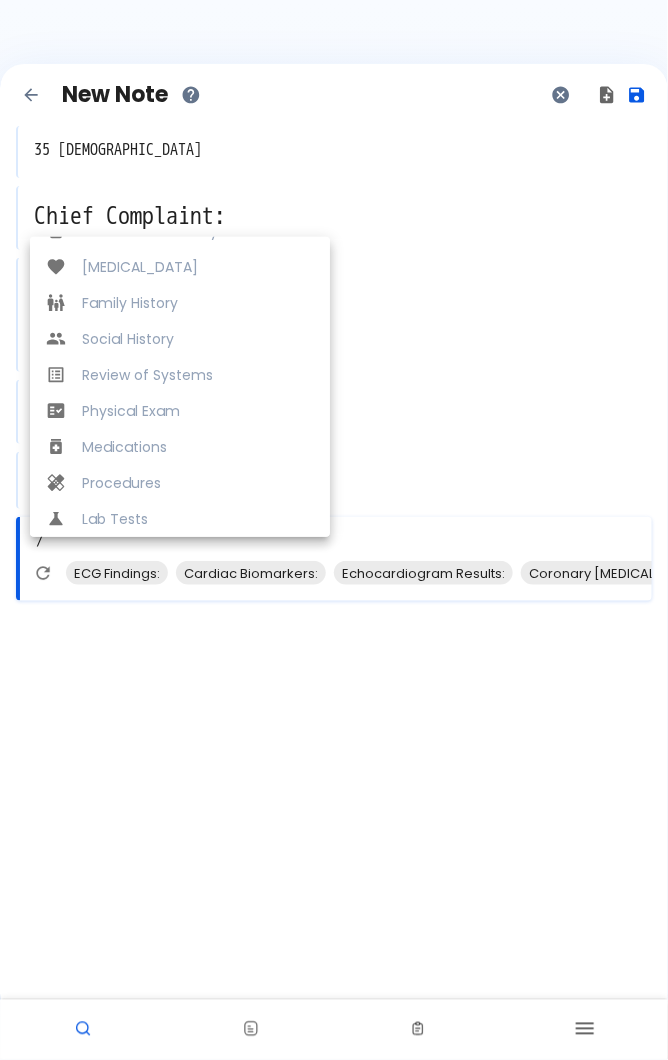 click on "Medications" at bounding box center [198, 447] 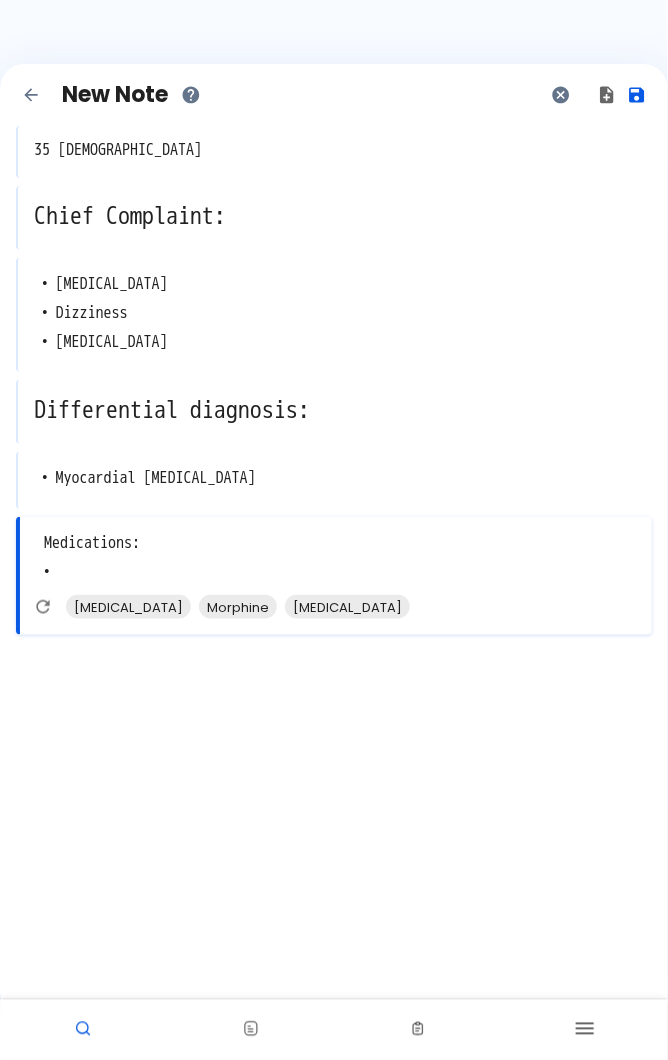 click on "[MEDICAL_DATA]" at bounding box center (347, 607) 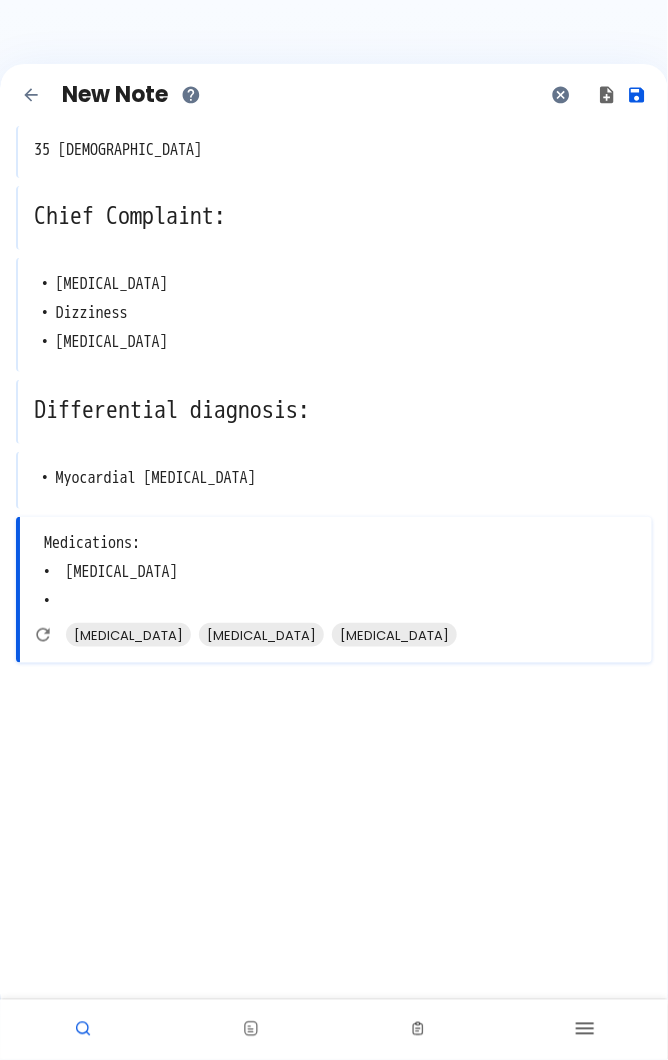 click on "[MEDICAL_DATA]" at bounding box center (128, 635) 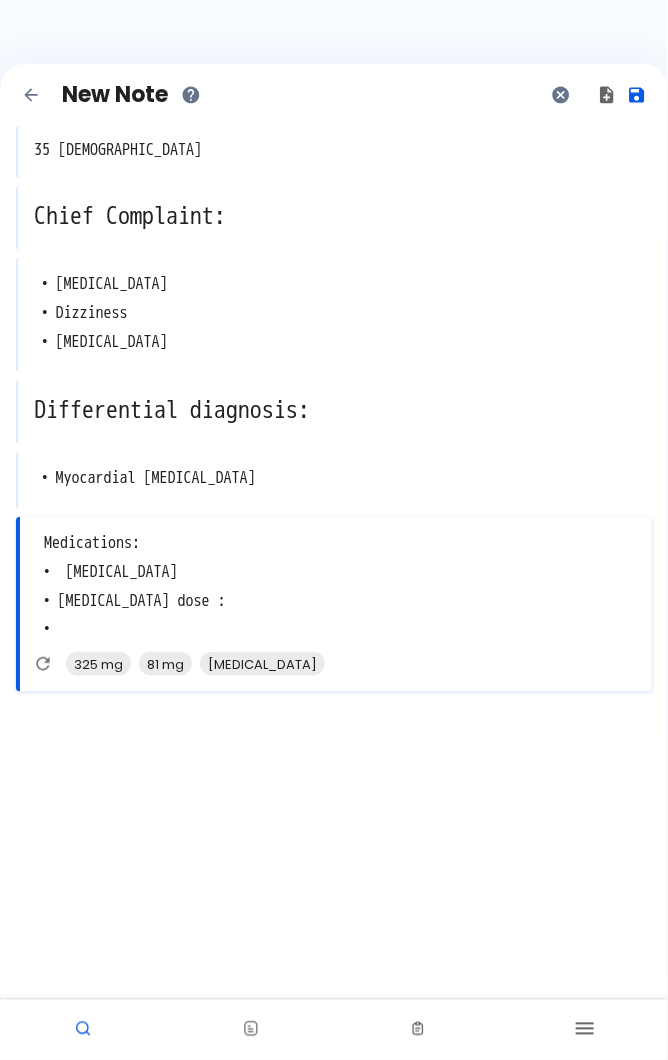 click on "81 mg" at bounding box center [165, 664] 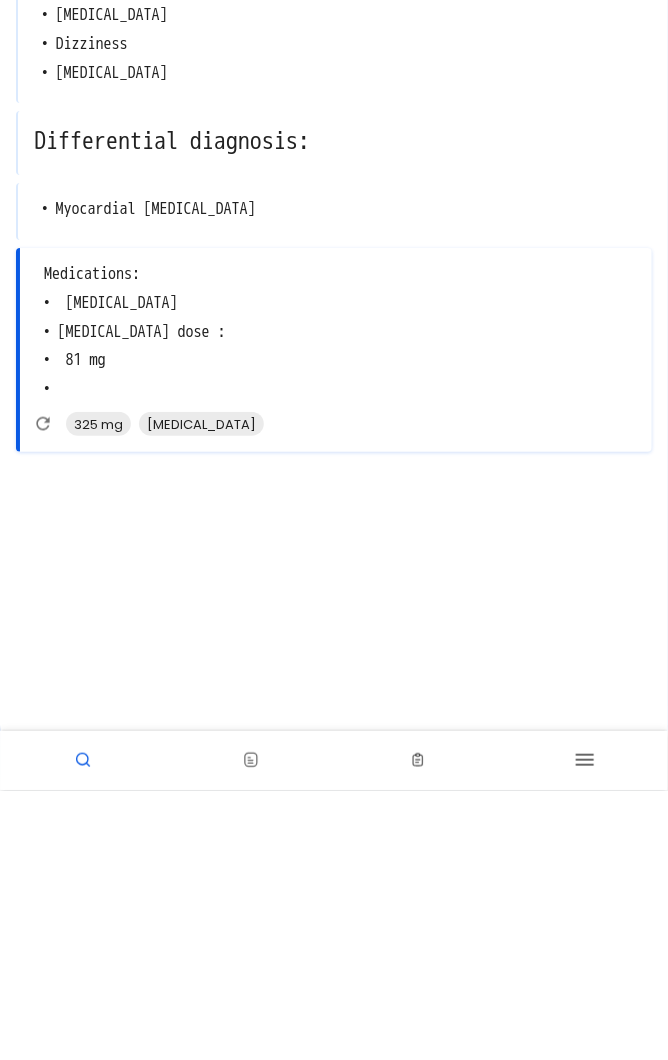scroll, scrollTop: 88, scrollLeft: 0, axis: vertical 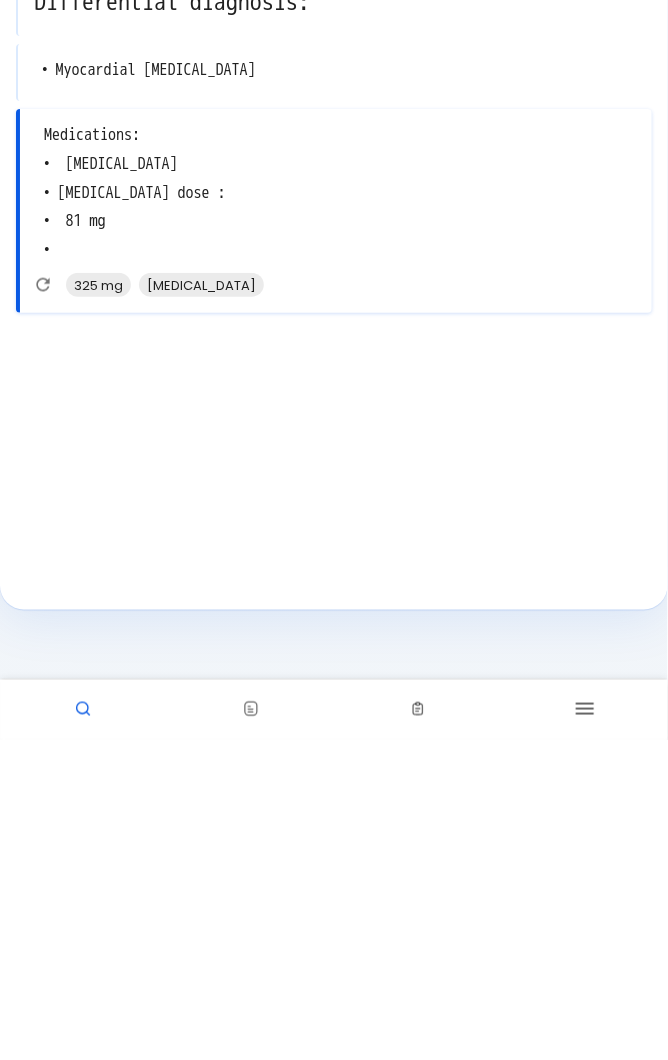 click at bounding box center (336, 693) 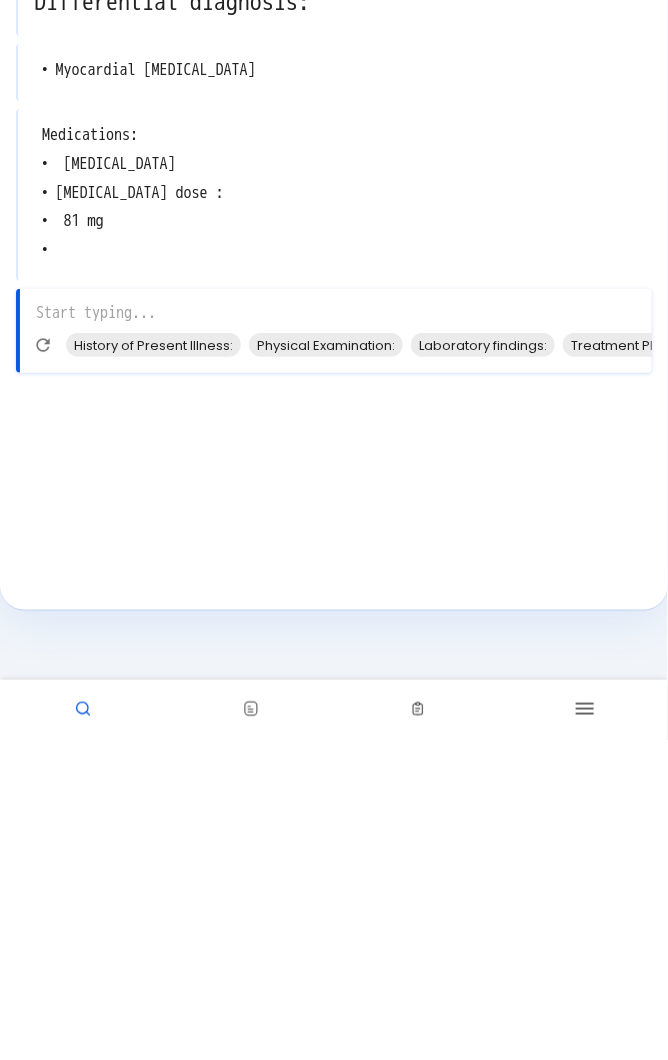 click on "Laboratory findings:" at bounding box center (483, 665) 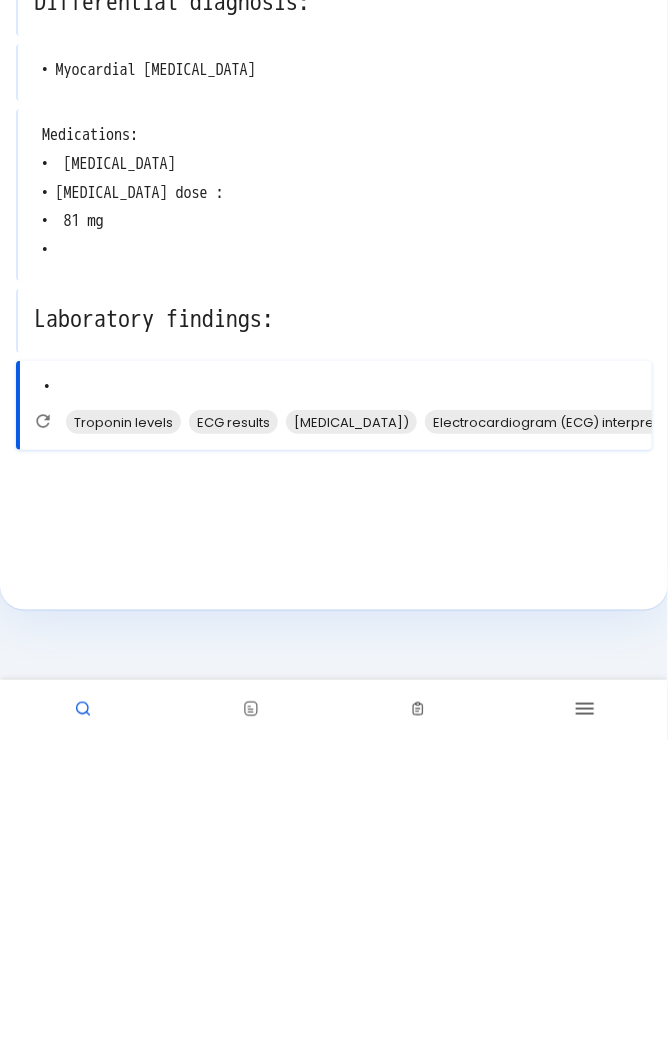 click on "ECG results" at bounding box center [233, 742] 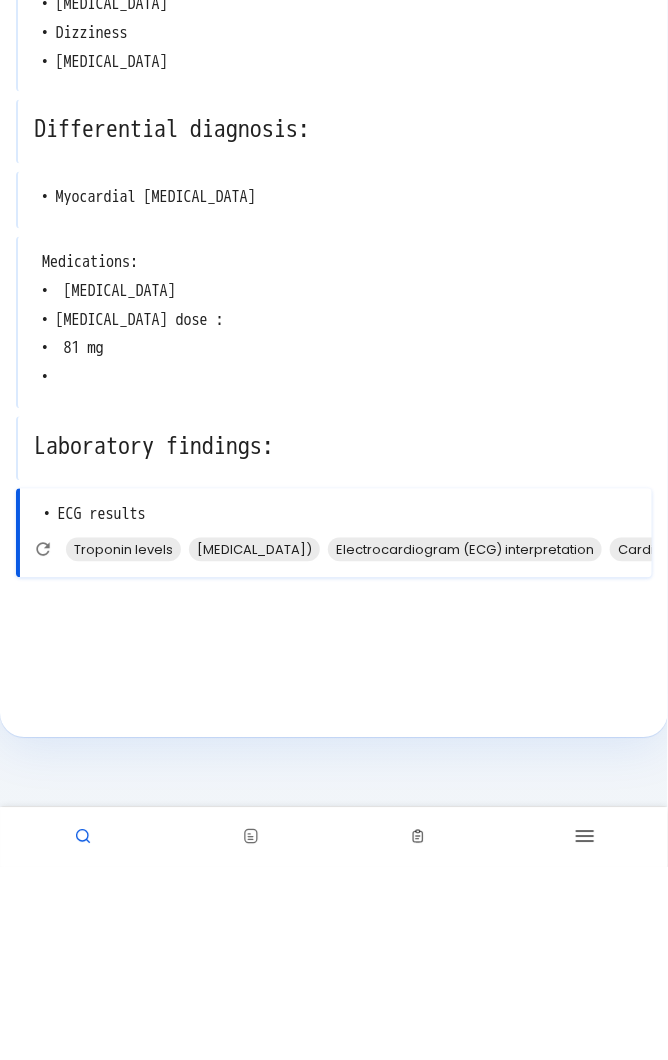 click on "[MEDICAL_DATA])" at bounding box center (254, 742) 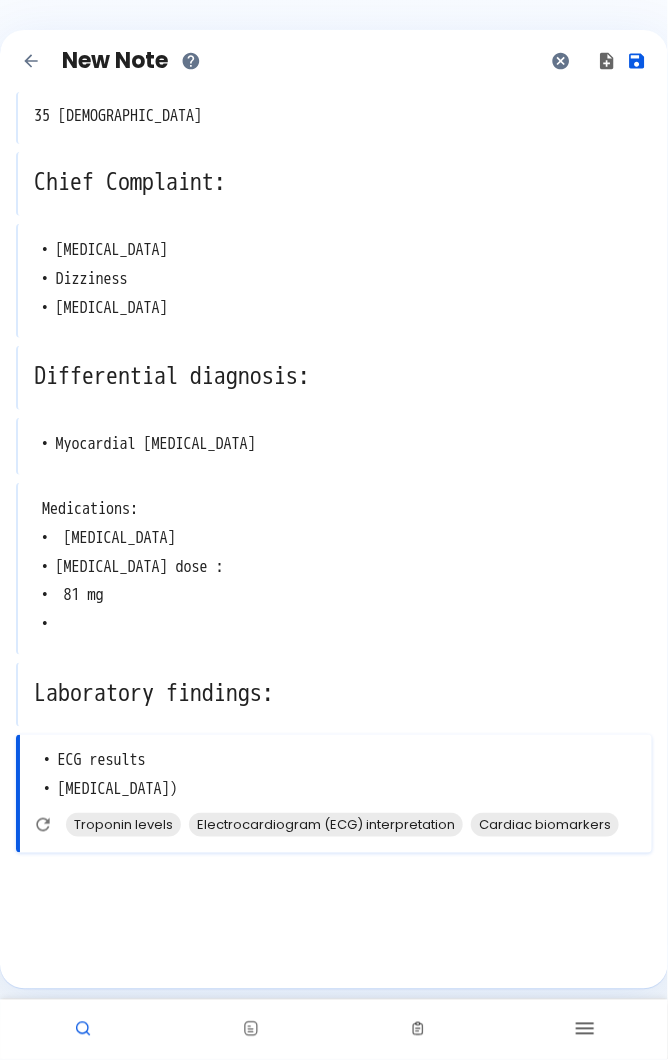 scroll, scrollTop: 0, scrollLeft: 0, axis: both 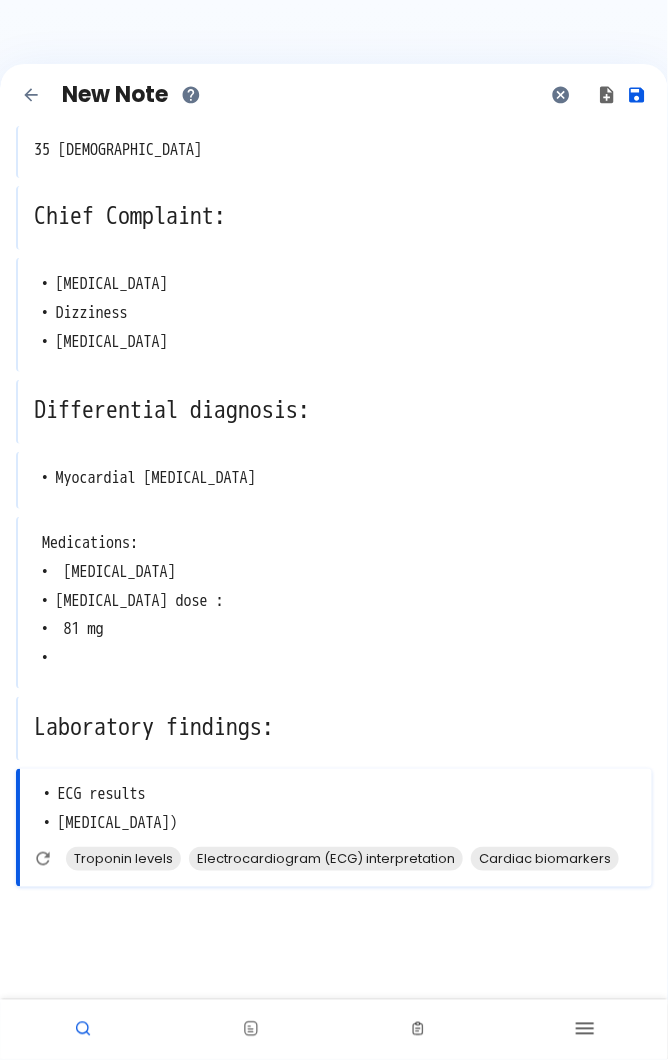 click 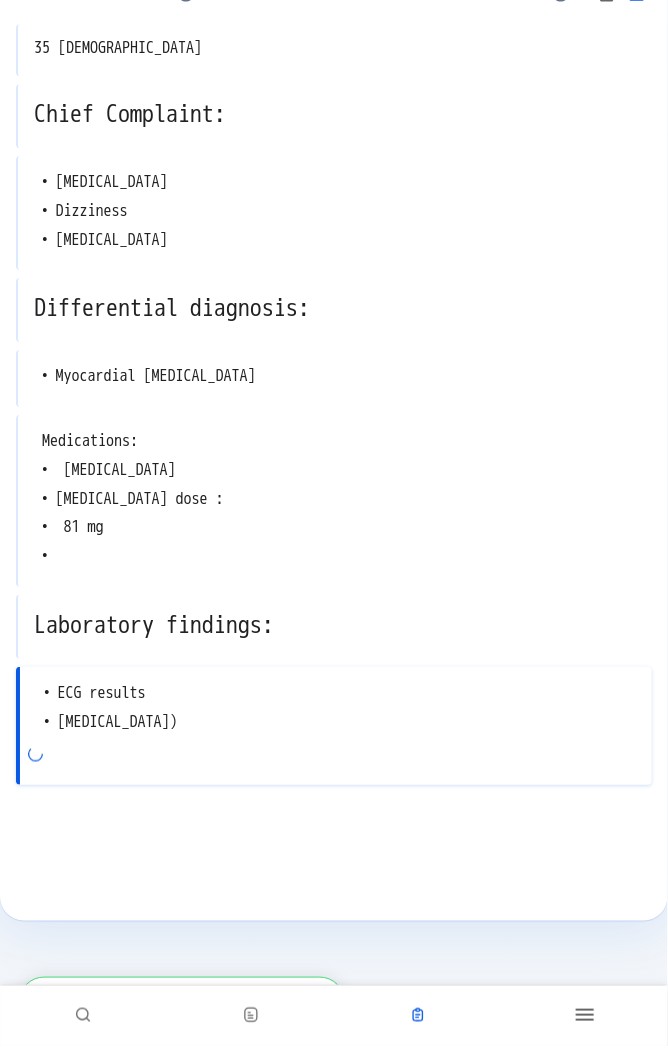 scroll, scrollTop: 0, scrollLeft: 0, axis: both 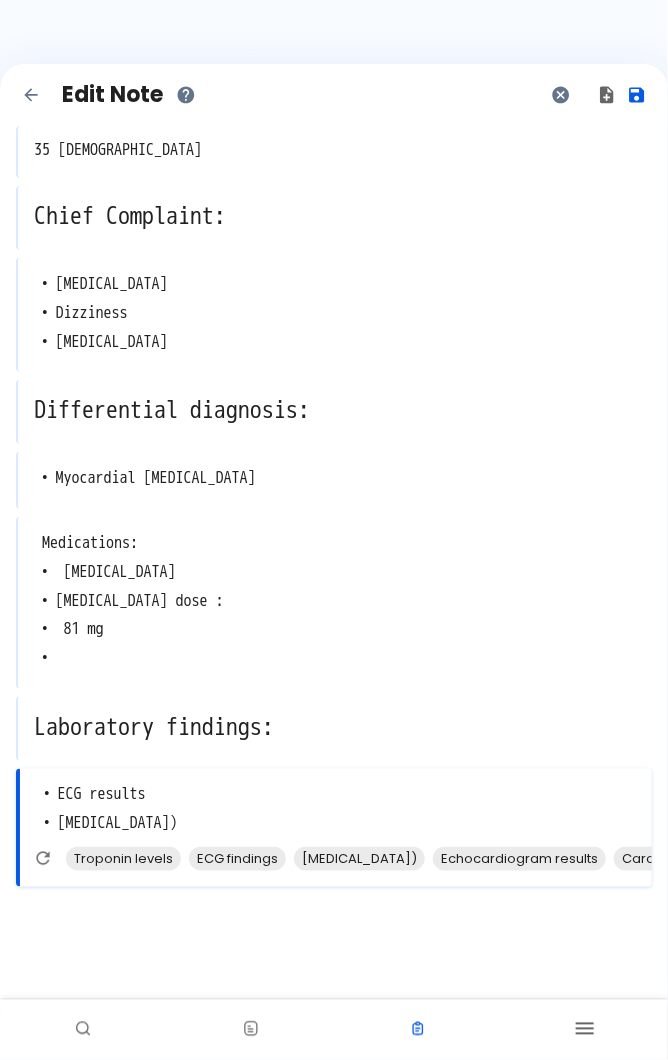 click 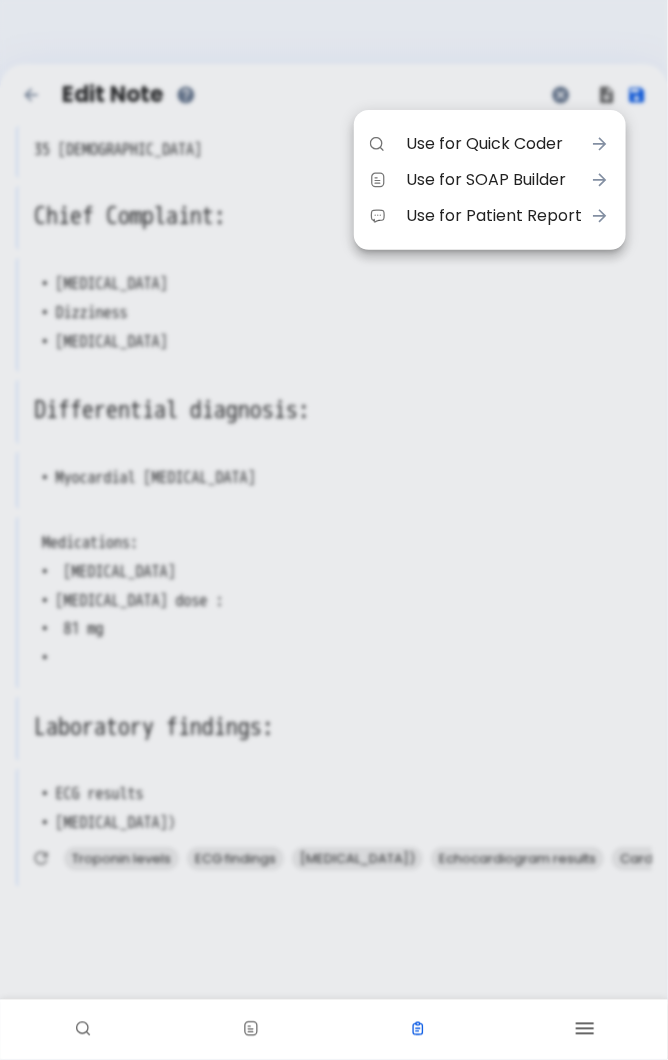 click at bounding box center (334, 530) 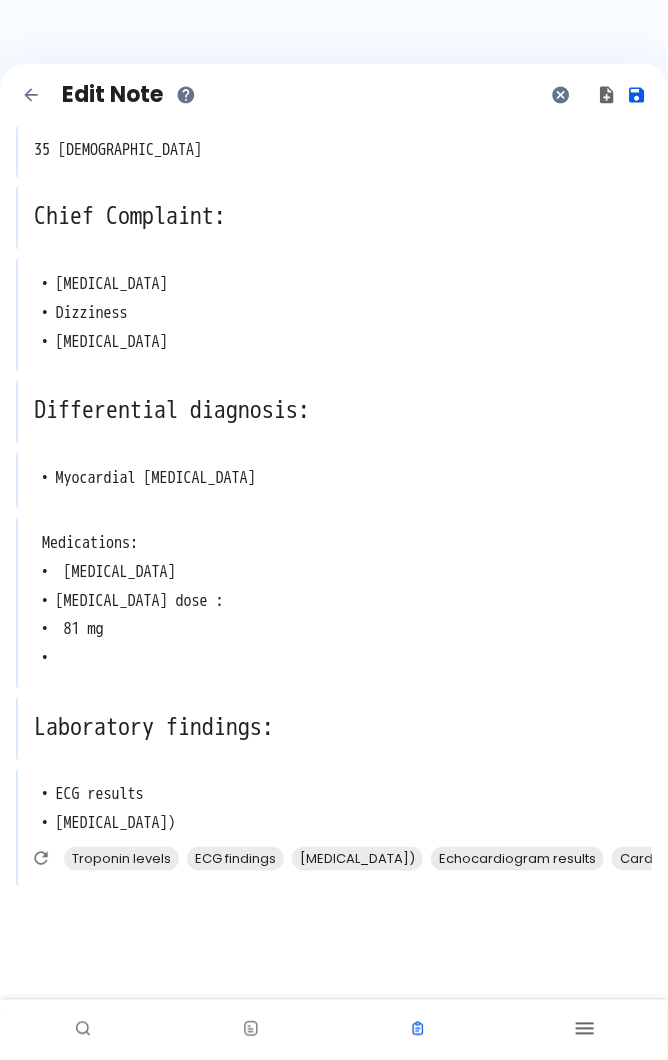 click 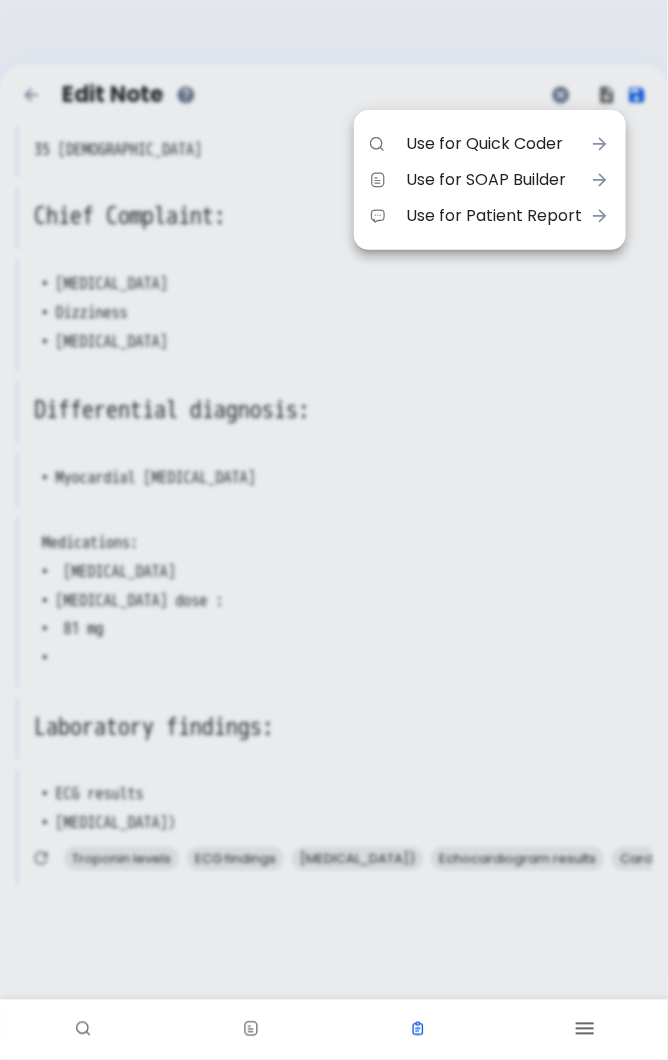 click on "Use for Quick Coder" at bounding box center (494, 144) 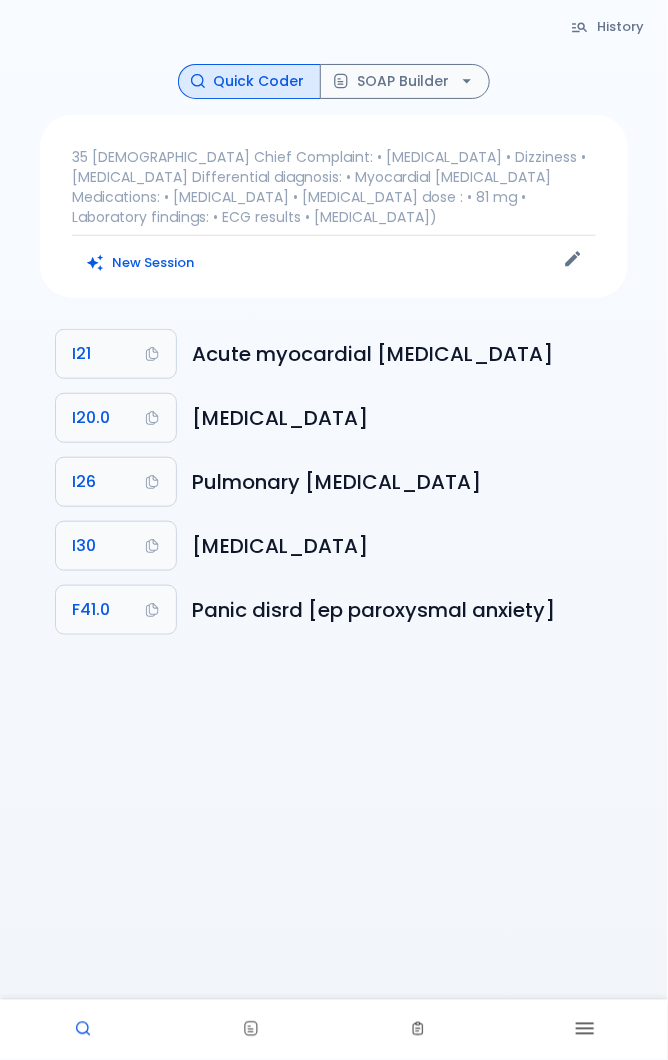 click on "I21" at bounding box center [116, 354] 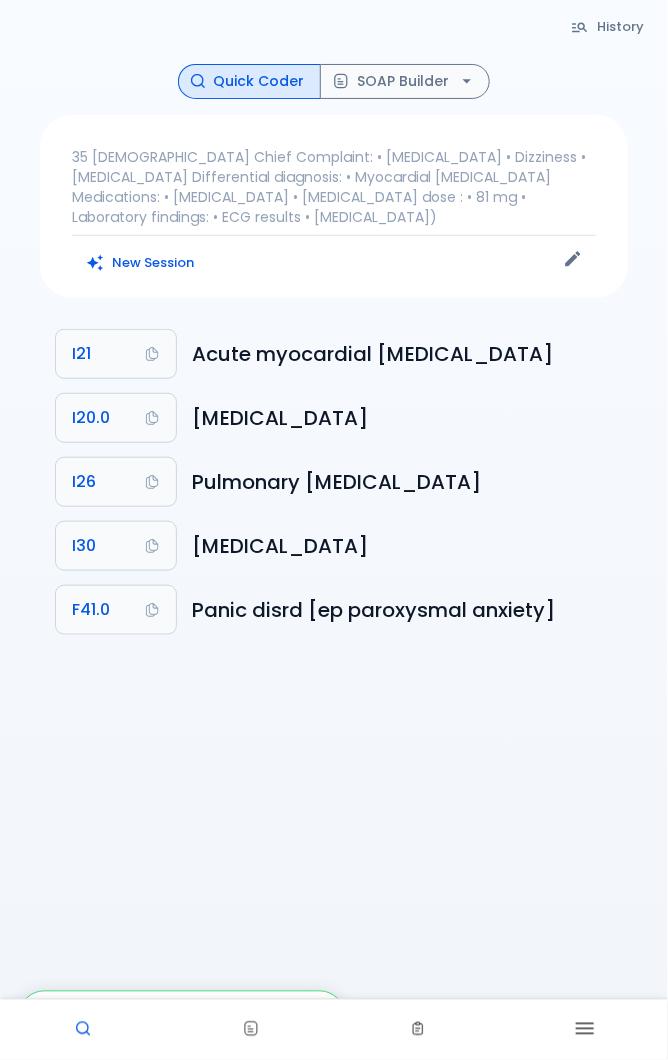 click on "SOAP Builder" at bounding box center [405, 81] 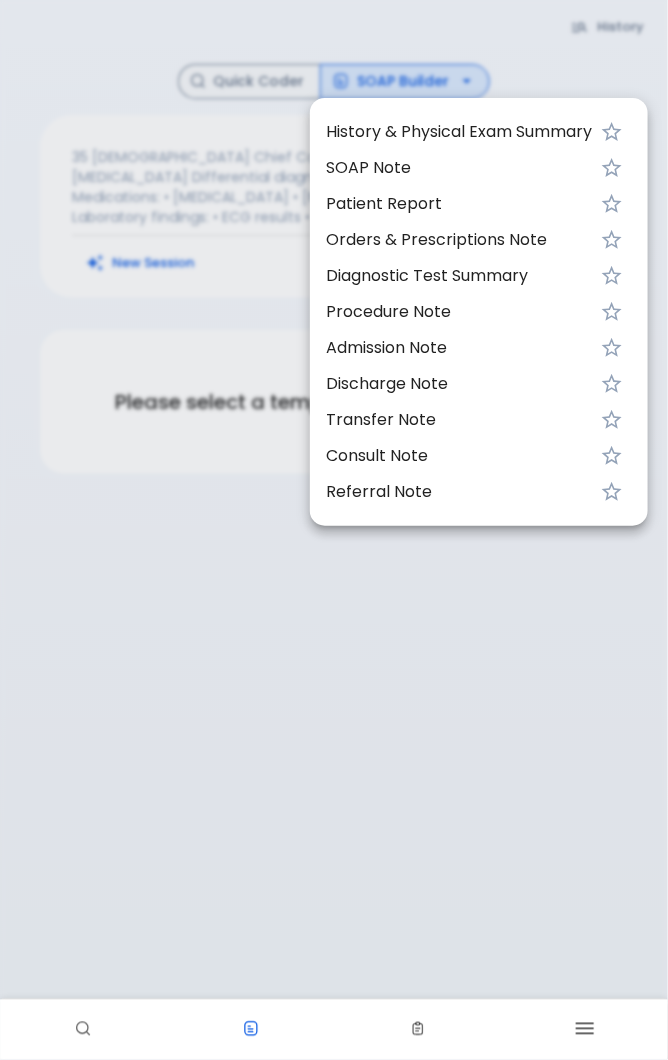 click on "History & Physical Exam Summary" at bounding box center [459, 132] 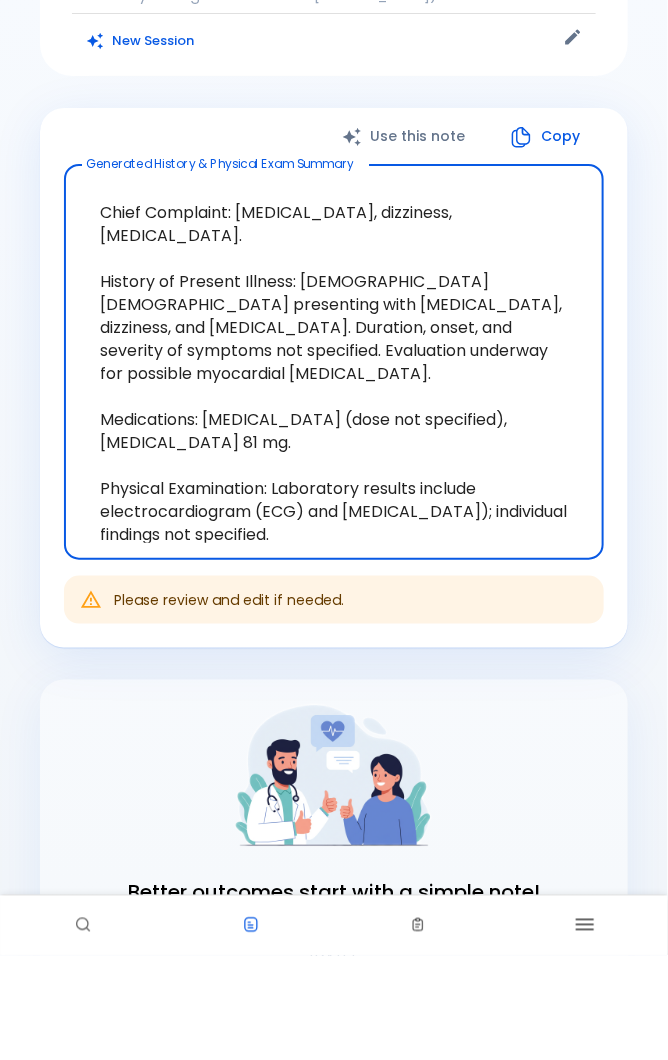scroll, scrollTop: 0, scrollLeft: 0, axis: both 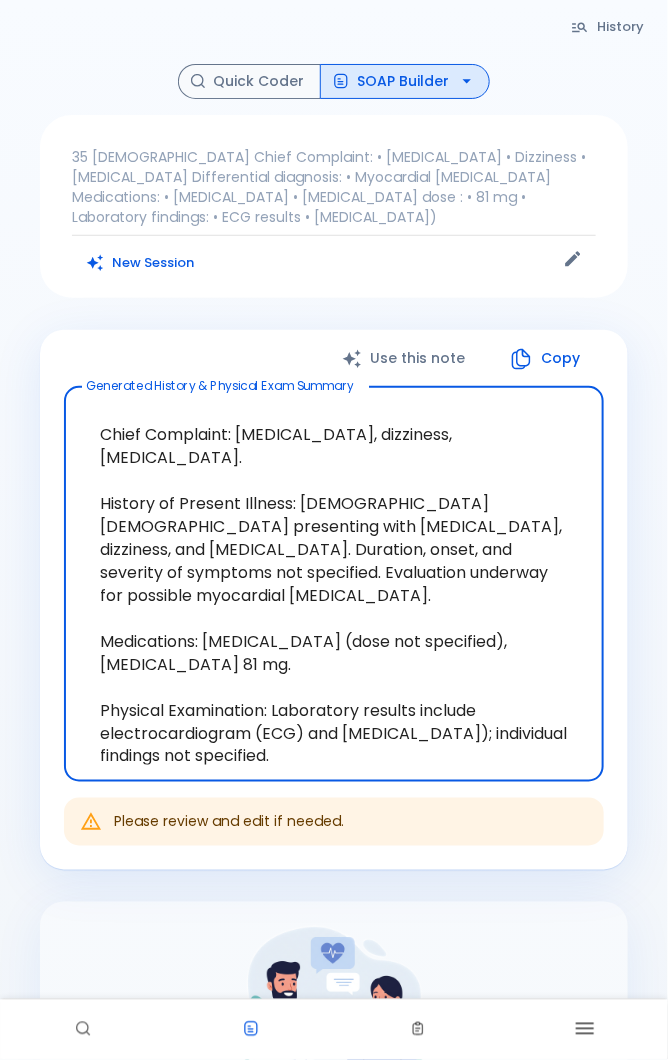 click on "Quick Coder" at bounding box center [249, 81] 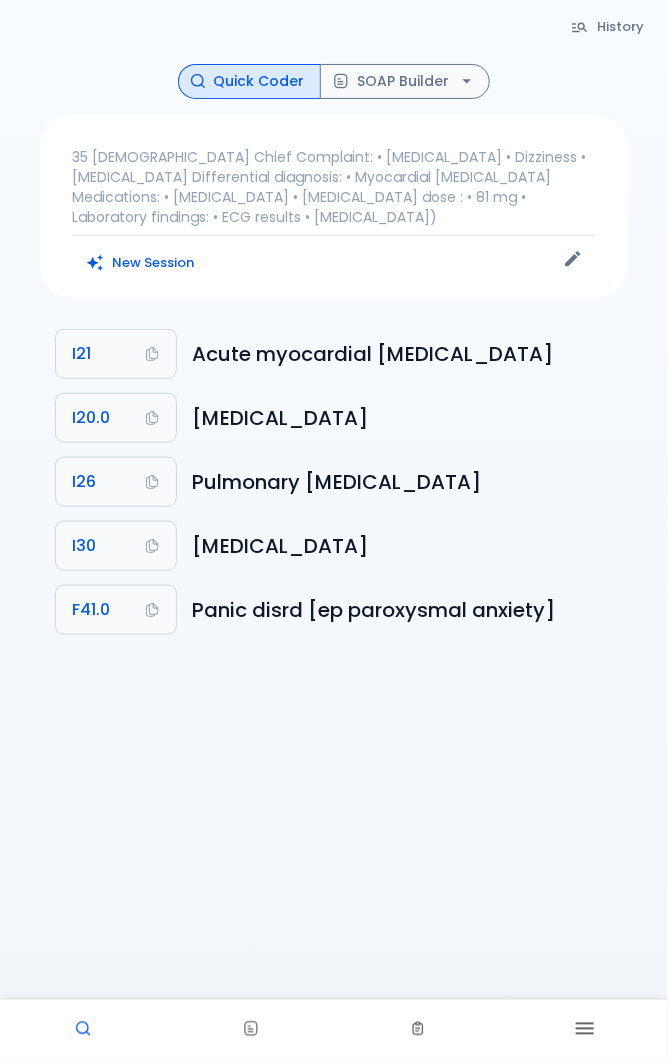 click on "SOAP Builder" at bounding box center (405, 81) 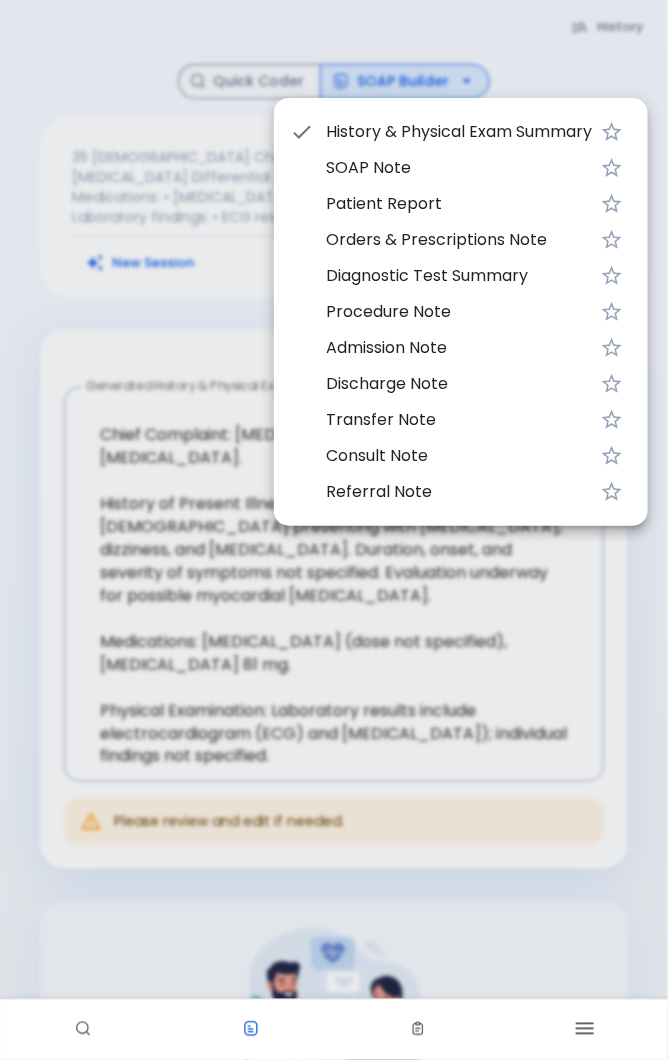 click at bounding box center (334, 530) 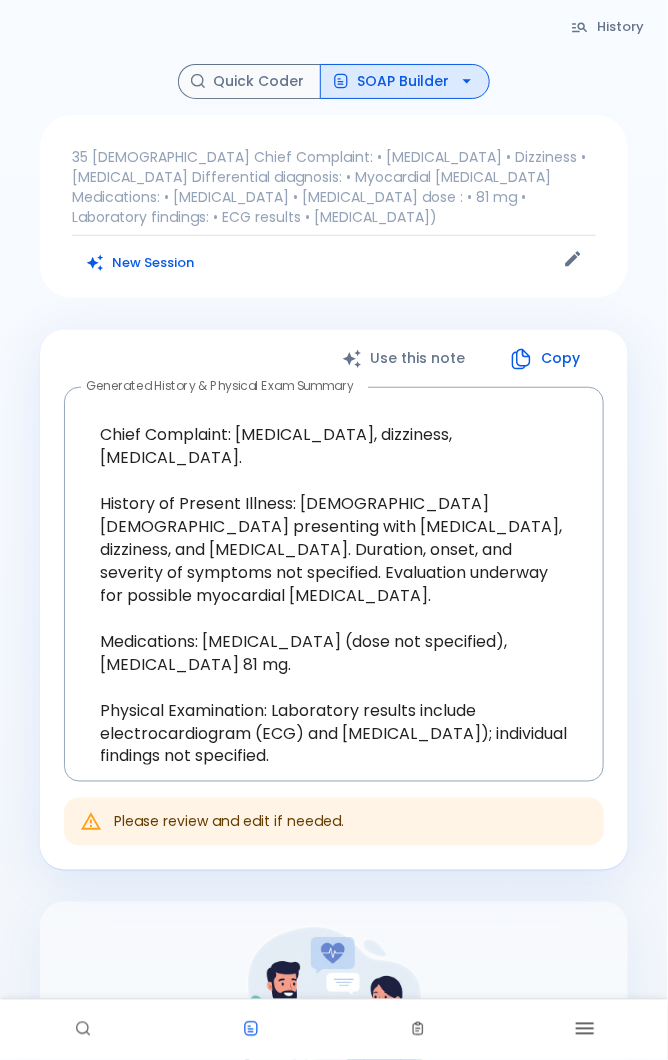 click on "Quick Coder" at bounding box center [249, 81] 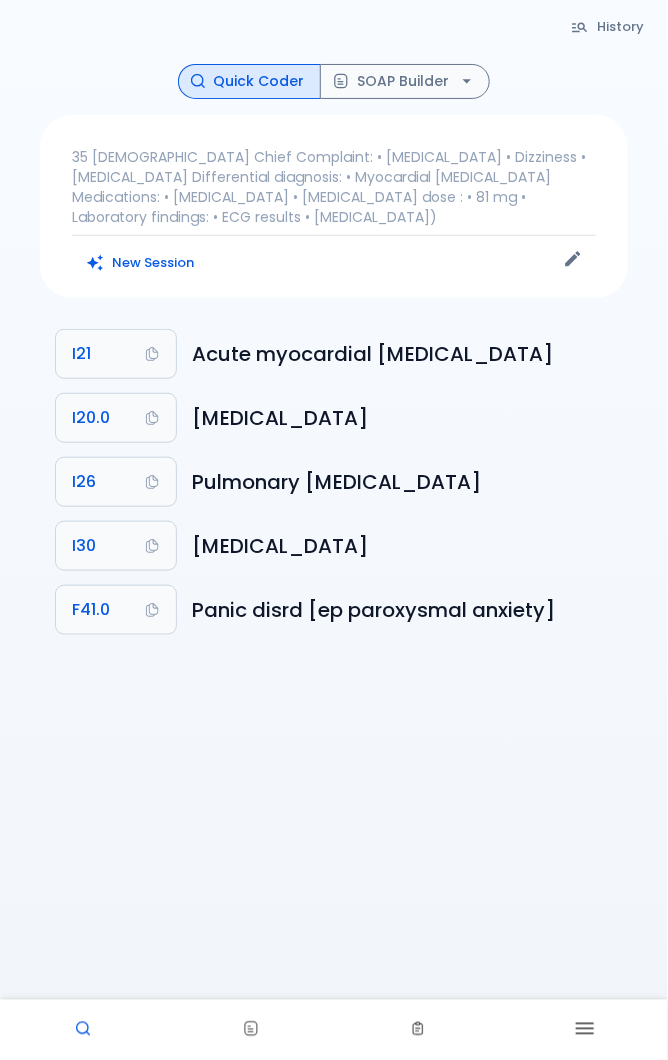 click on "History Quick Coder SOAP Builder   35 [DEMOGRAPHIC_DATA]
Chief Complaint:
• [MEDICAL_DATA]
• Dizziness
• [MEDICAL_DATA]
Differential diagnosis:
• Myocardial [MEDICAL_DATA]
Medications:
•  [MEDICAL_DATA]
• [MEDICAL_DATA] dose :
•  81 mg
•
Laboratory findings:
• ECG results
• [MEDICAL_DATA]) New Session I21 Acute myocardial [MEDICAL_DATA] I20.0 [MEDICAL_DATA] I26 Pulmonary [MEDICAL_DATA] I30 [MEDICAL_DATA] F41.0 Panic disrd [ep paroxysmal anxiety]" at bounding box center (334, 574) 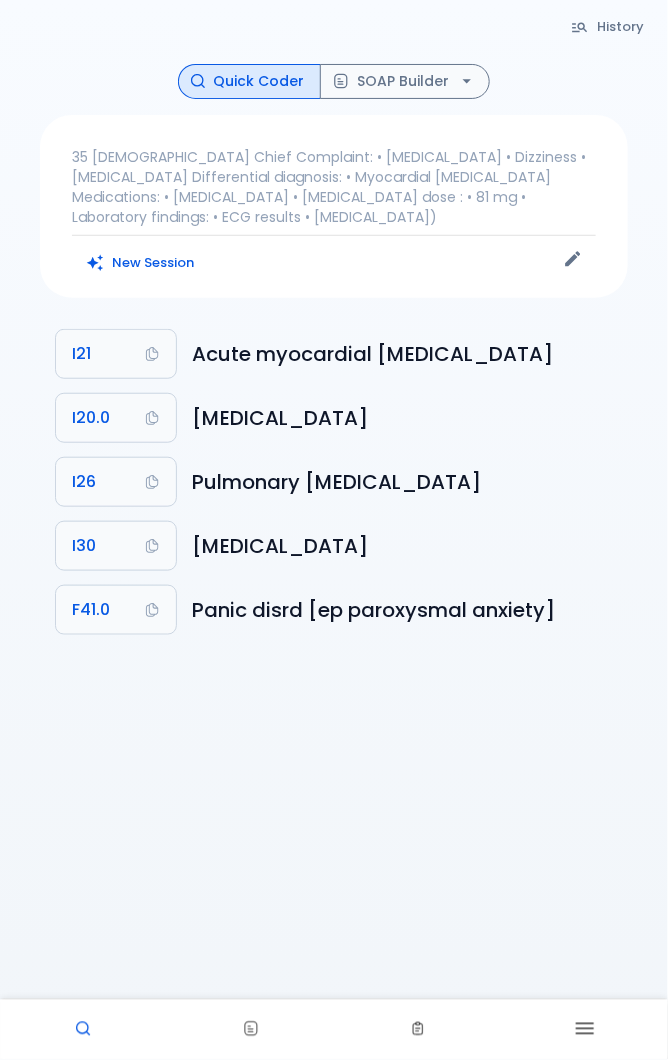 click on "SOAP Builder" at bounding box center (405, 81) 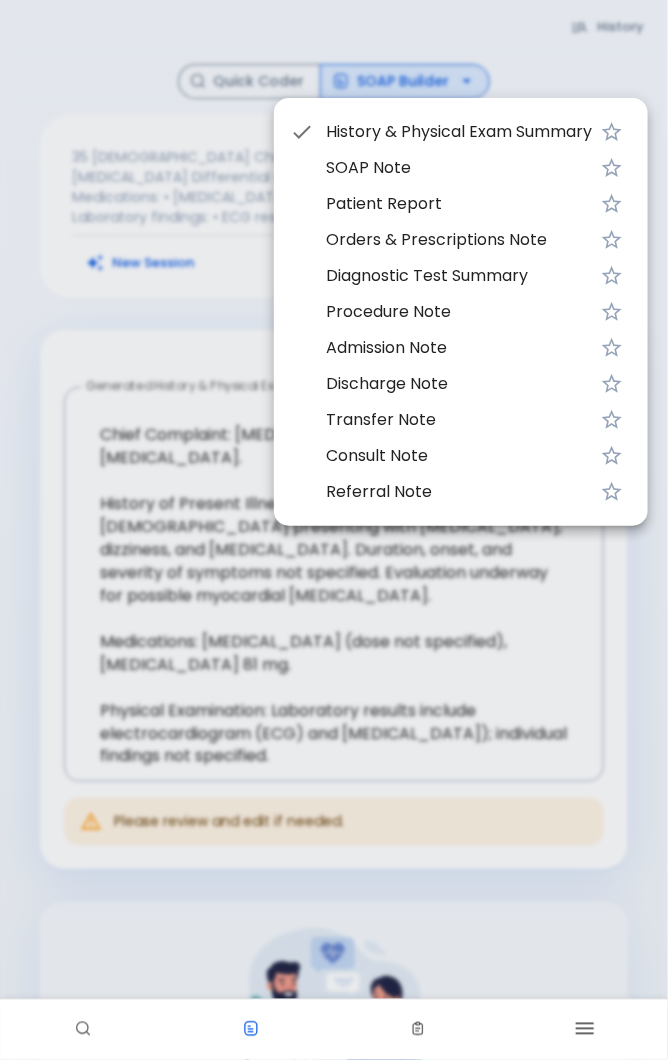 click at bounding box center (334, 530) 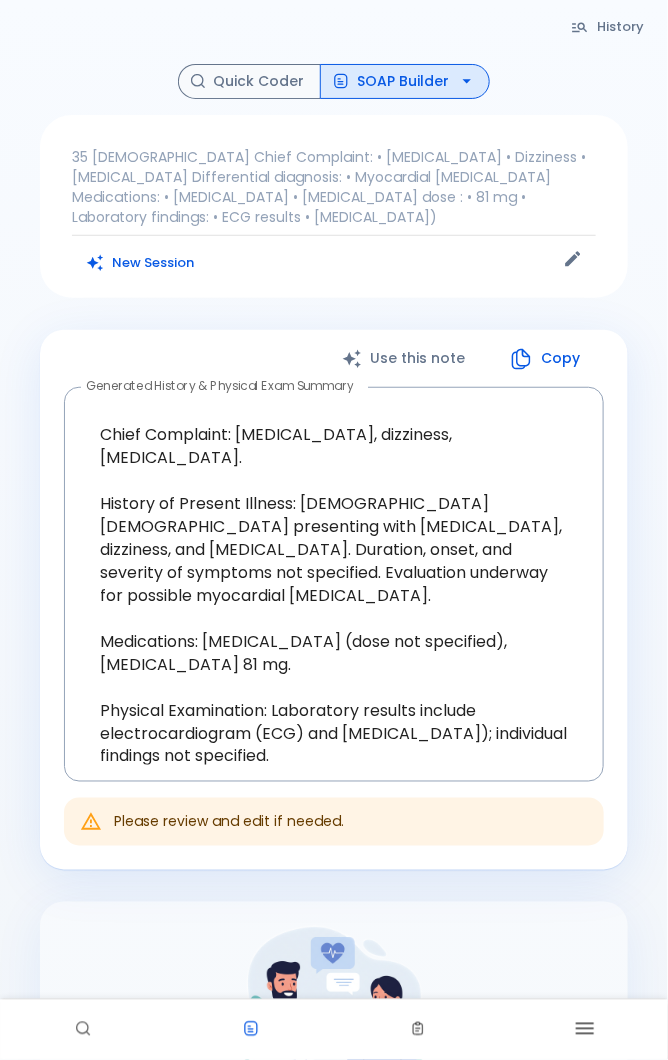click on "Quick Coder" at bounding box center (249, 81) 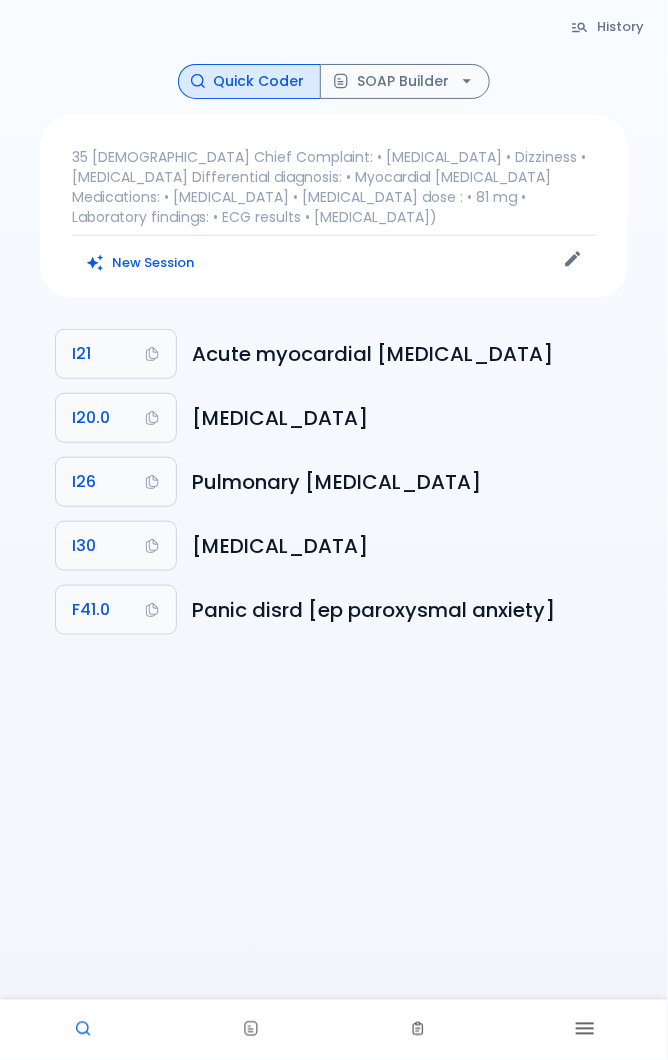 click 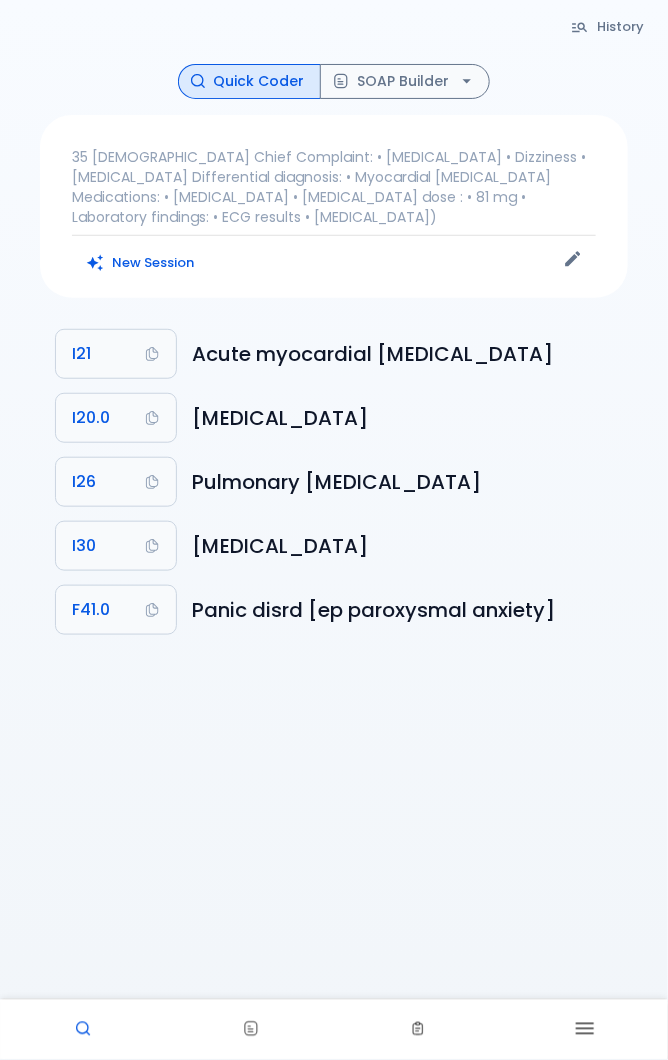 click on "35 [DEMOGRAPHIC_DATA] Chief Complaint: • [MEDICAL_DATA] • Dizziness • [MEDICAL_DATA] Differential diagnosis: • Myocardial [MEDICAL_DATA] Medications: • [MEDICAL_DATA] • [MEDICAL_DATA] dose: • 81 mg • Laboratory findings: • Electrocardiogram results • [MEDICAL_DATA]) 3 minutes ago 35 [DEMOGRAPHIC_DATA]
Chief Complaint:
• [MEDICAL_DATA]
• Dizziness
• [MEDICAL_DATA]
Differential diagnosis:
• Myocardial [MEDICAL_DATA]
Medications:
•  [MEDICAL_DATA]
• [MEDICAL_DATA] dose :
•  81 mg
•
Laboratory findings:
• ECG results
• [MEDICAL_DATA]) 3 minutes ago Abdominal pain, [MEDICAL_DATA], CBC, abdominal tenderness, Computed Tomography abdomen 11 minutes ago Abdominal pain, [MEDICAL_DATA], CBC, abdominal tenderness, Computed Tomography abdomen 12 minutes ago Abdominal pain, [MEDICAL_DATA], CBC, abdominal tenderness, Computed Tomography abdomen 14 minutes ago Abdominal pain , [MEDICAL_DATA], CBC, abdominal tenderness, CT abdomen 16 minutes ago a day ago a day ago [DATE] [DATE] Load More" at bounding box center [334, 1909] 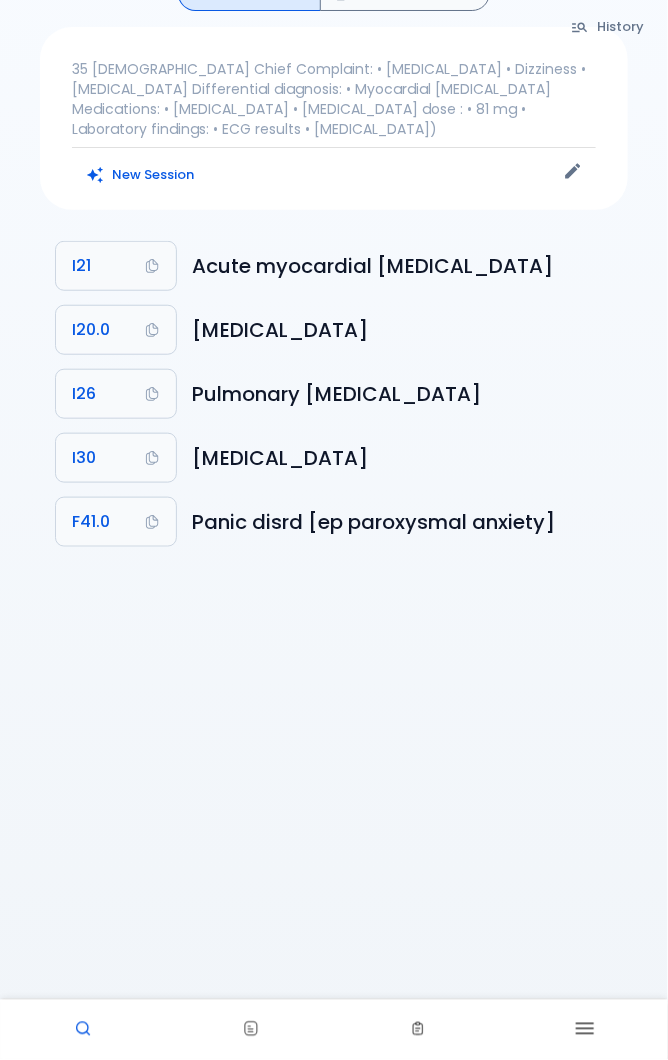 scroll, scrollTop: 0, scrollLeft: 0, axis: both 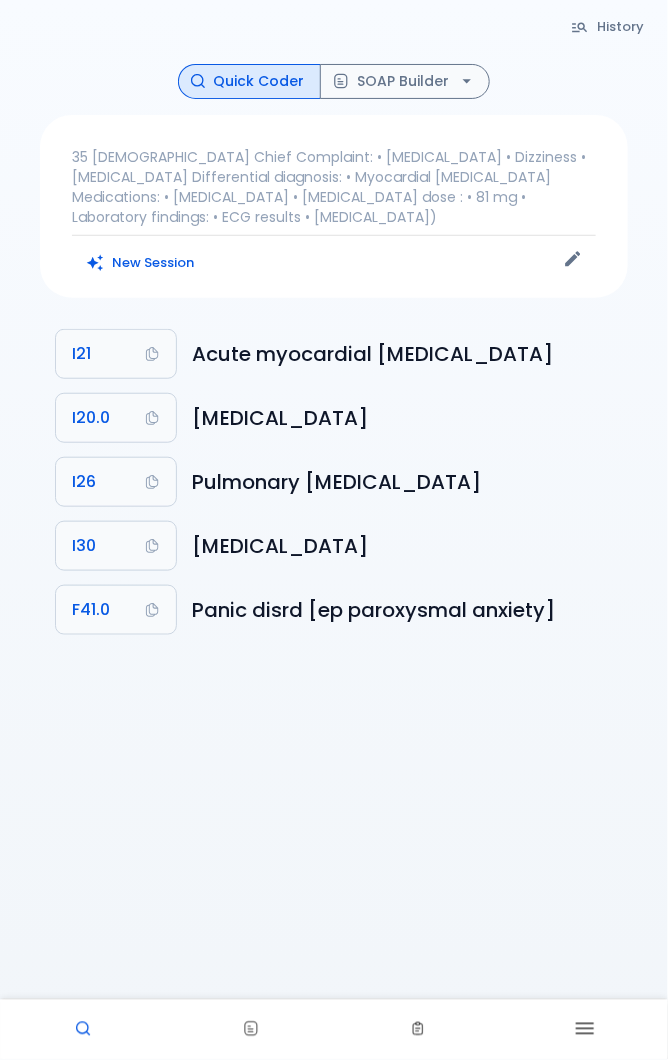 click 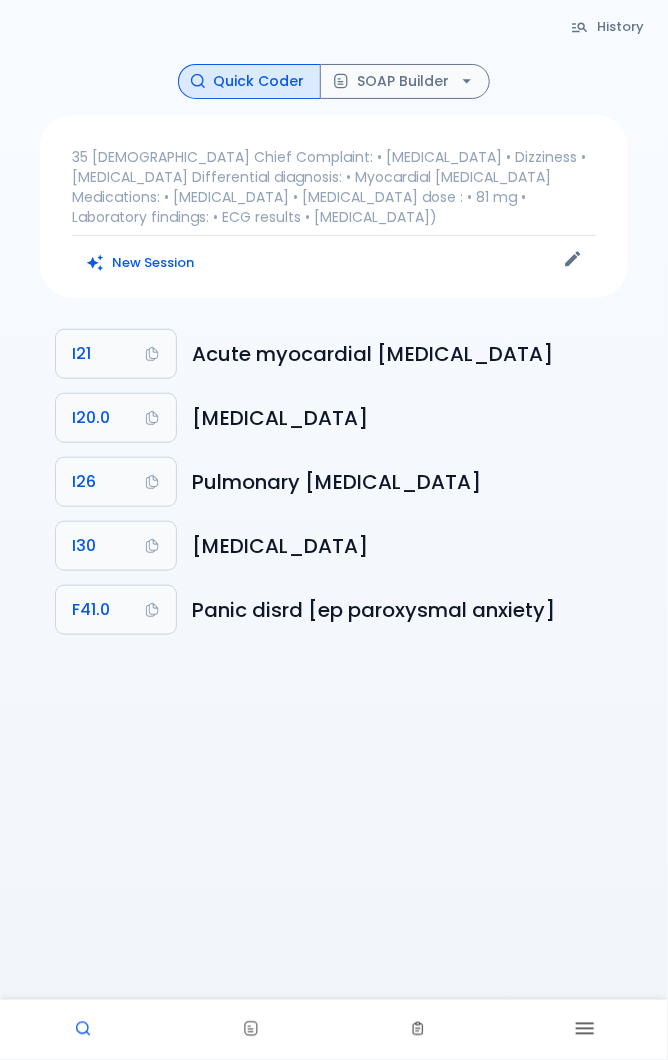 click on "History" at bounding box center [334, 1199] 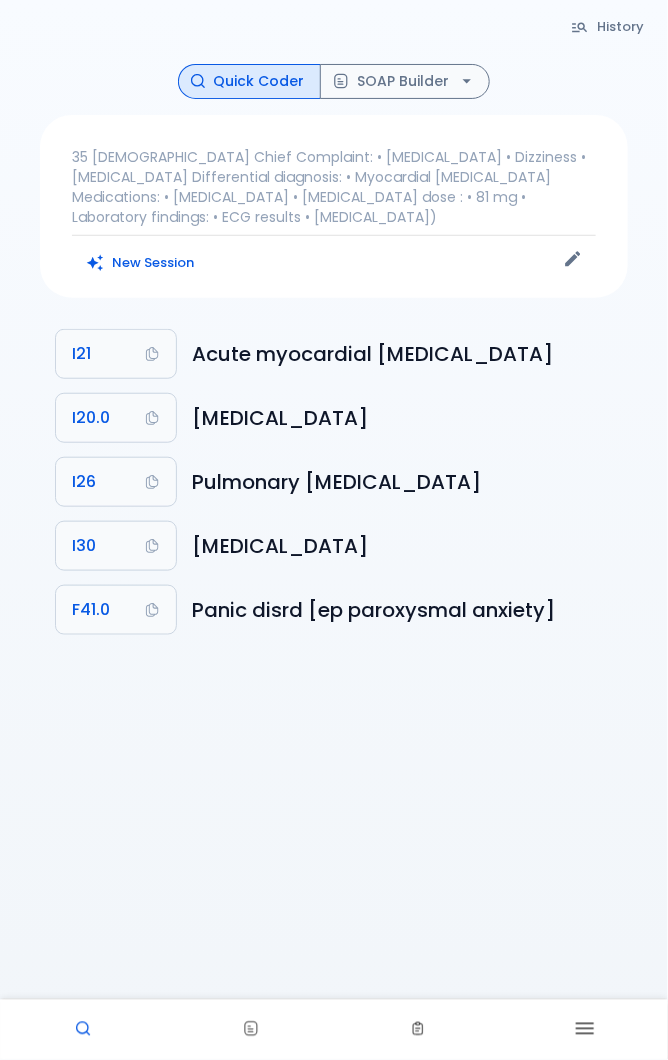 click at bounding box center (584, 1030) 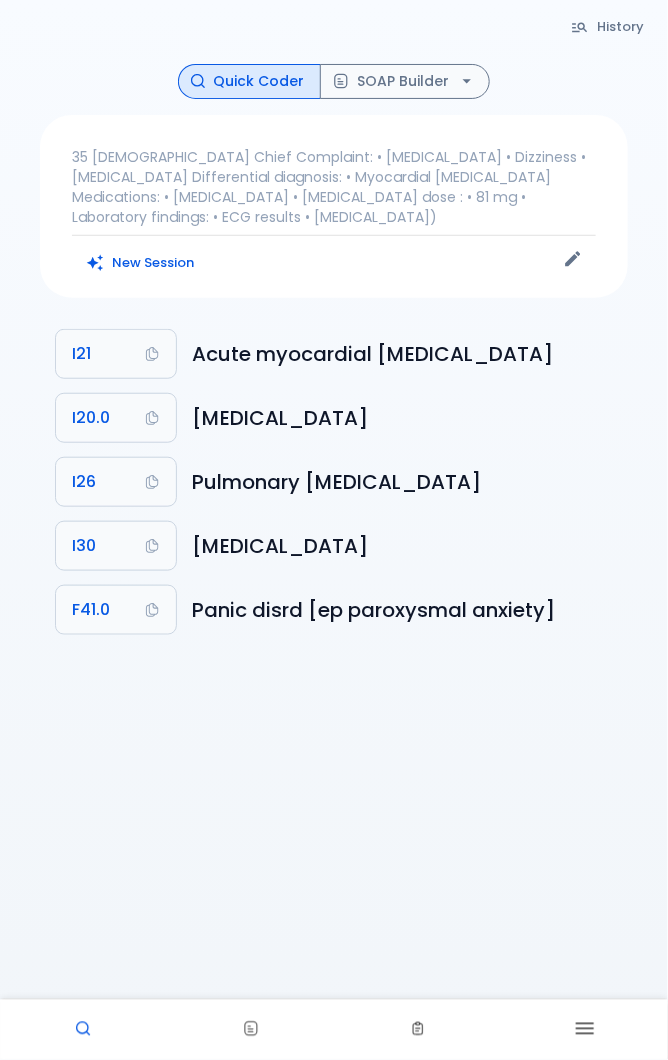 click at bounding box center [584, 1030] 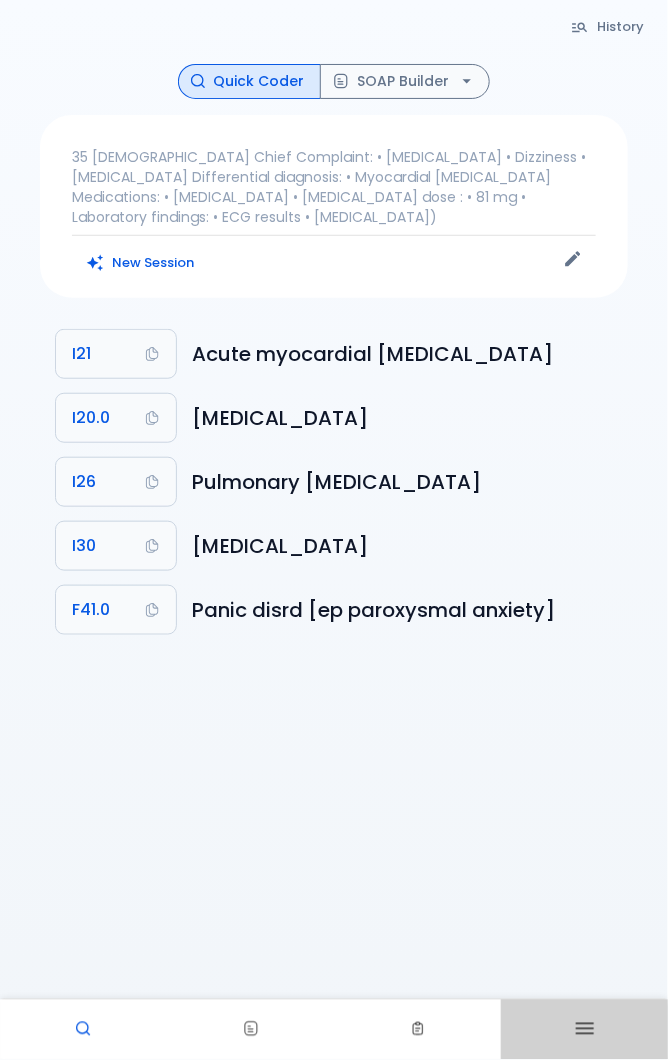 click 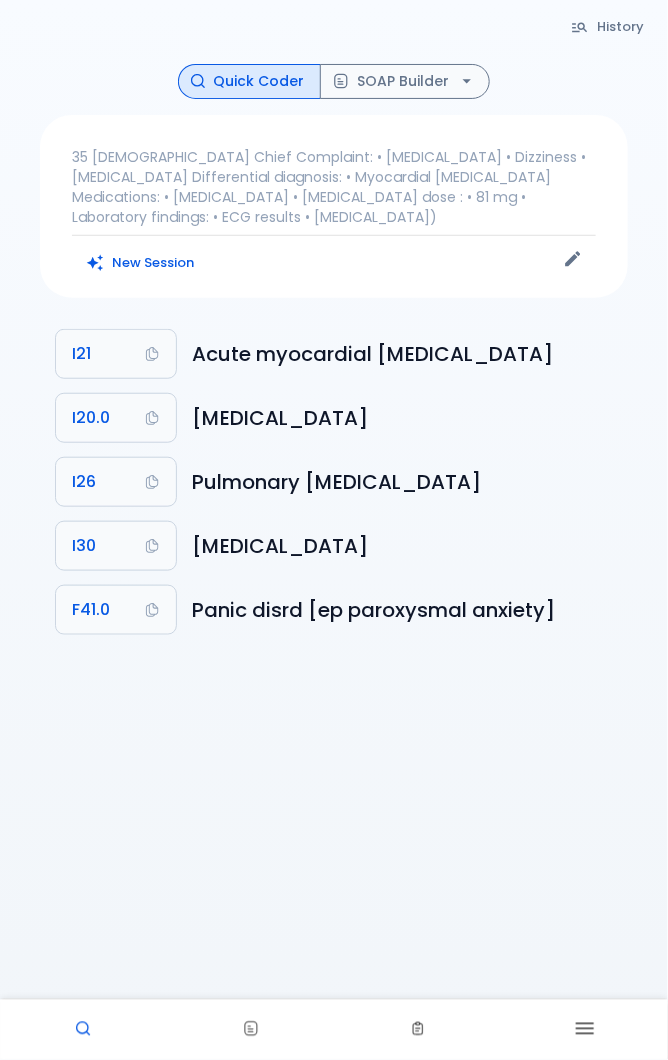 click 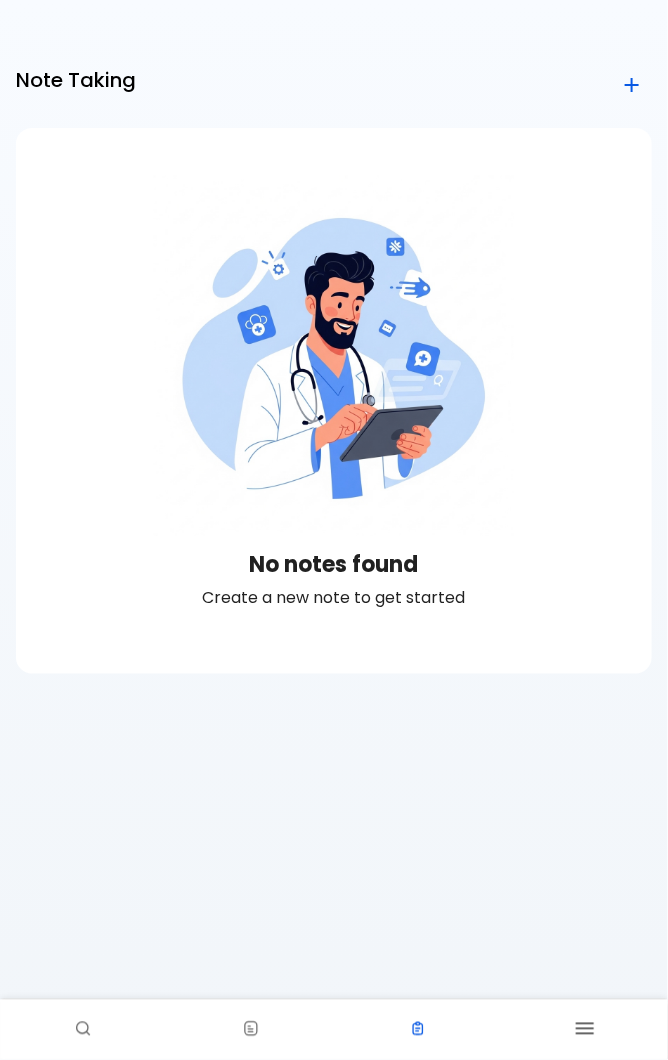 click at bounding box center (584, 1030) 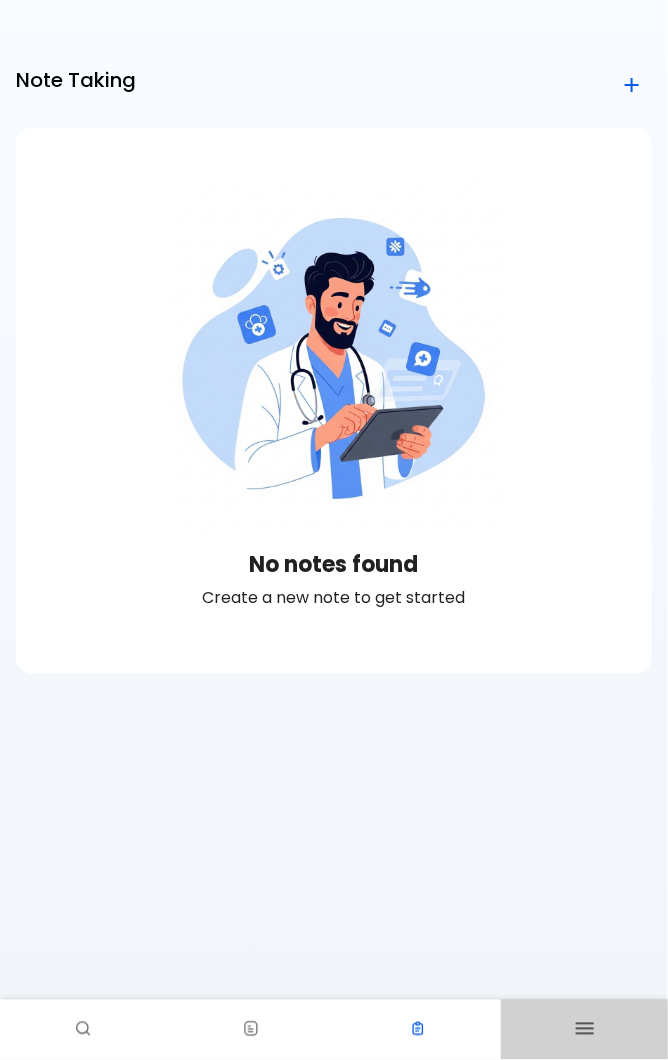 click 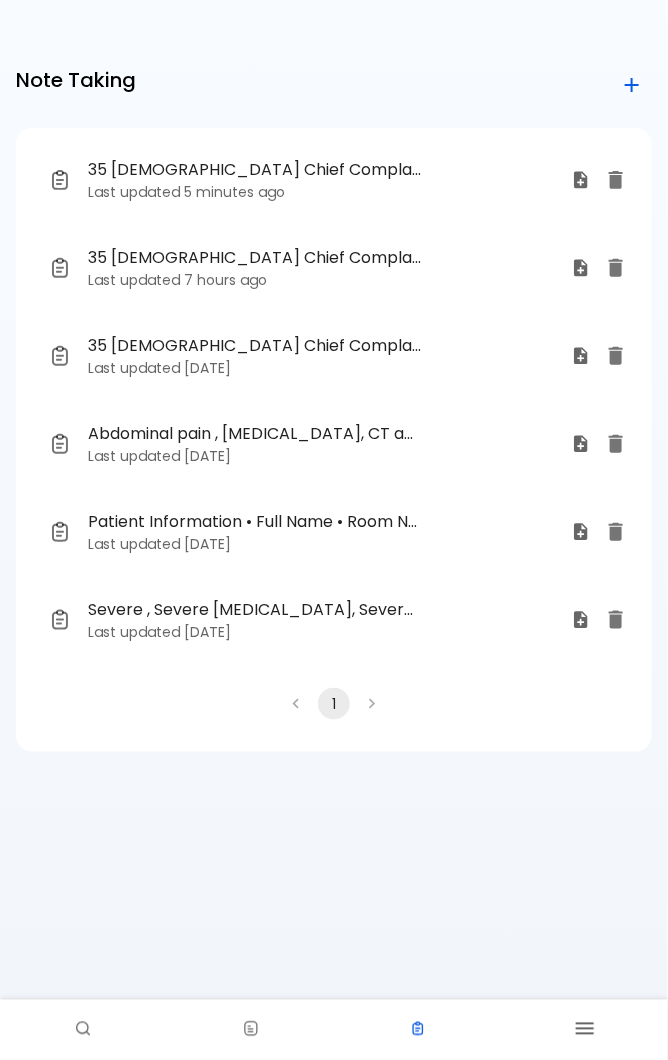 click at bounding box center [250, 1030] 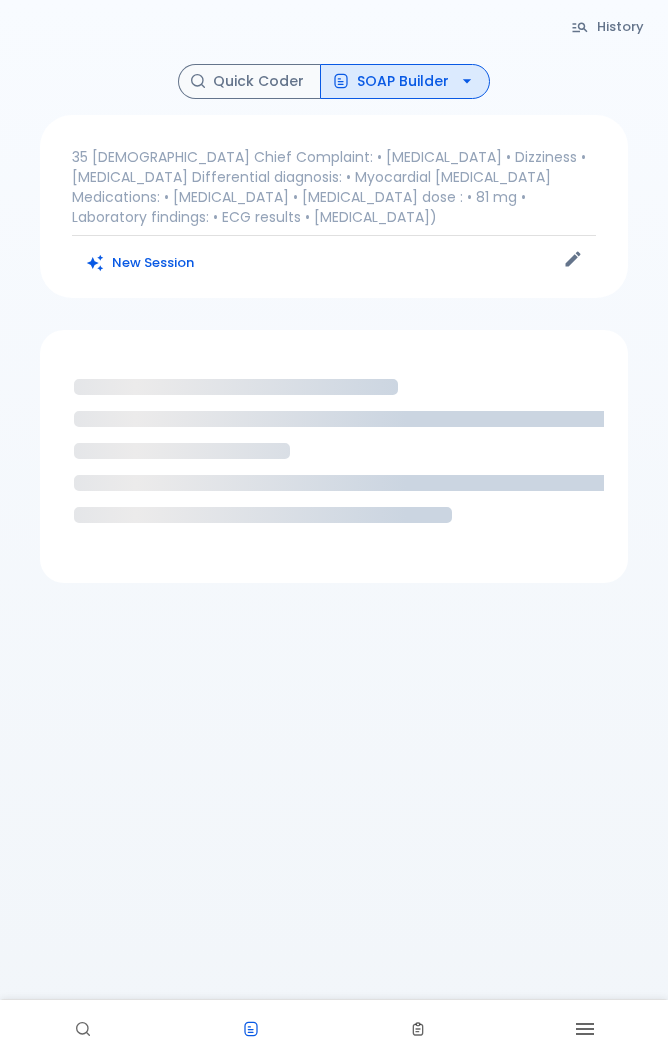 scroll, scrollTop: 0, scrollLeft: 0, axis: both 